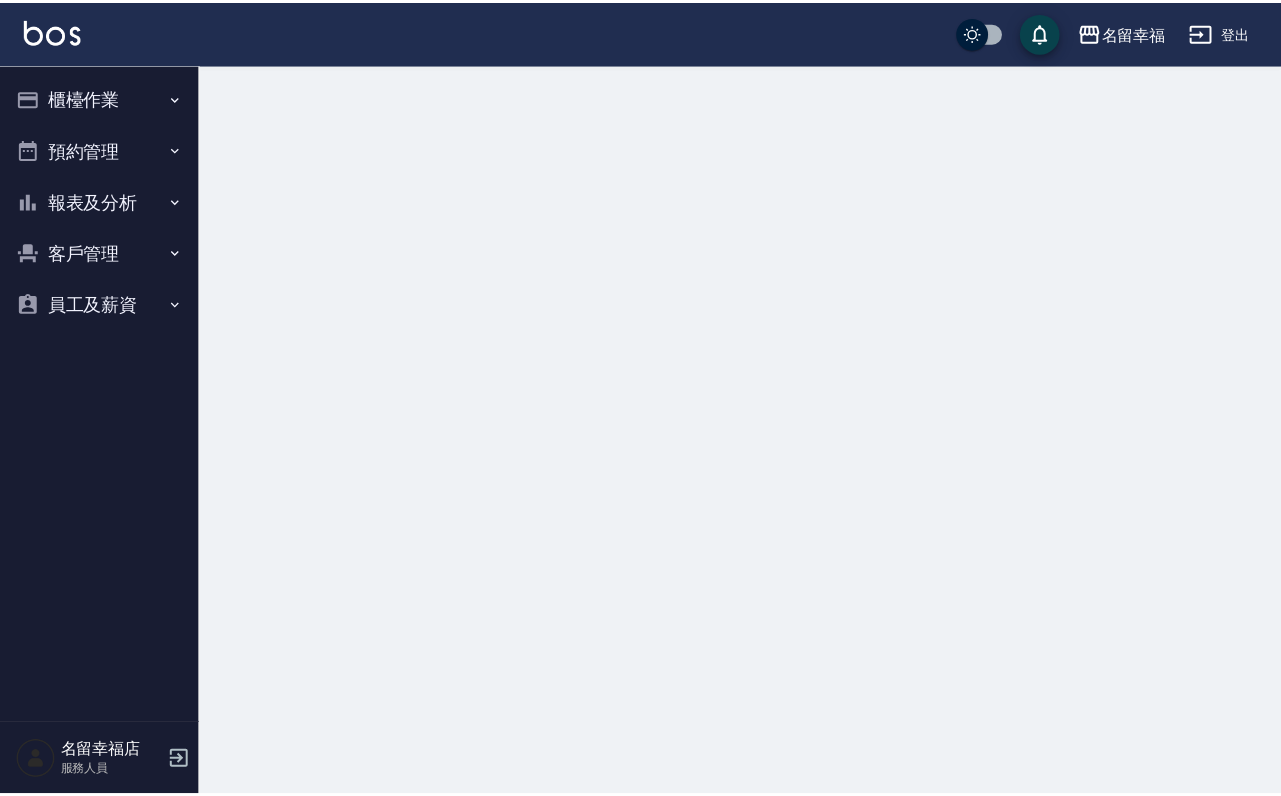scroll, scrollTop: 0, scrollLeft: 0, axis: both 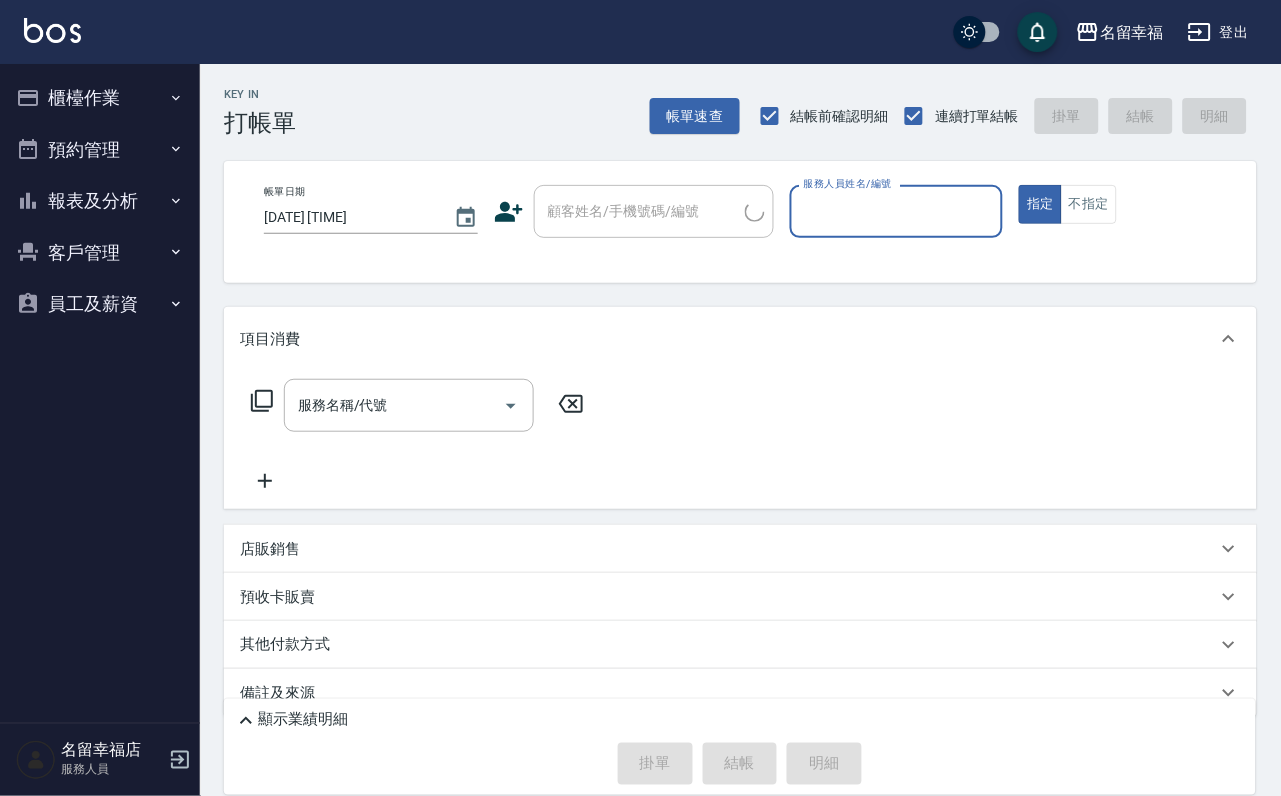 click on "櫃檯作業" at bounding box center (100, 98) 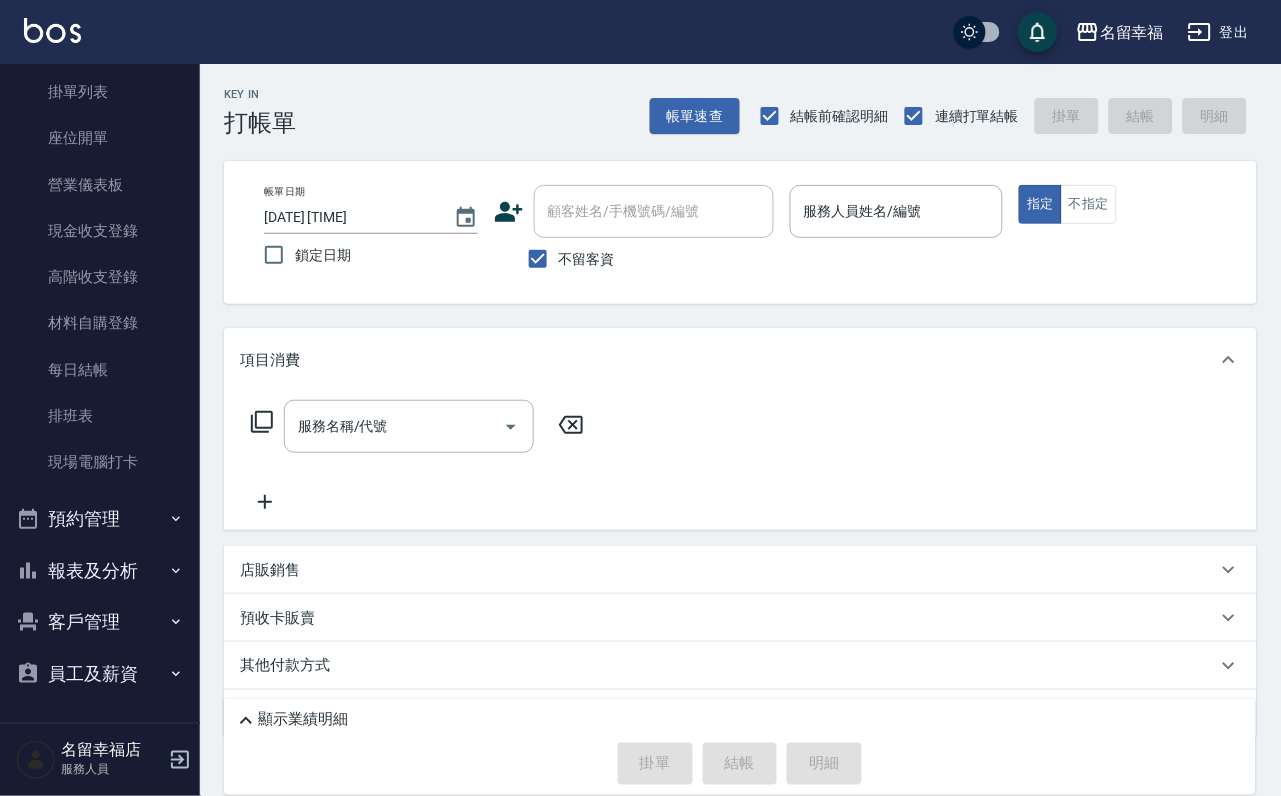 scroll, scrollTop: 229, scrollLeft: 0, axis: vertical 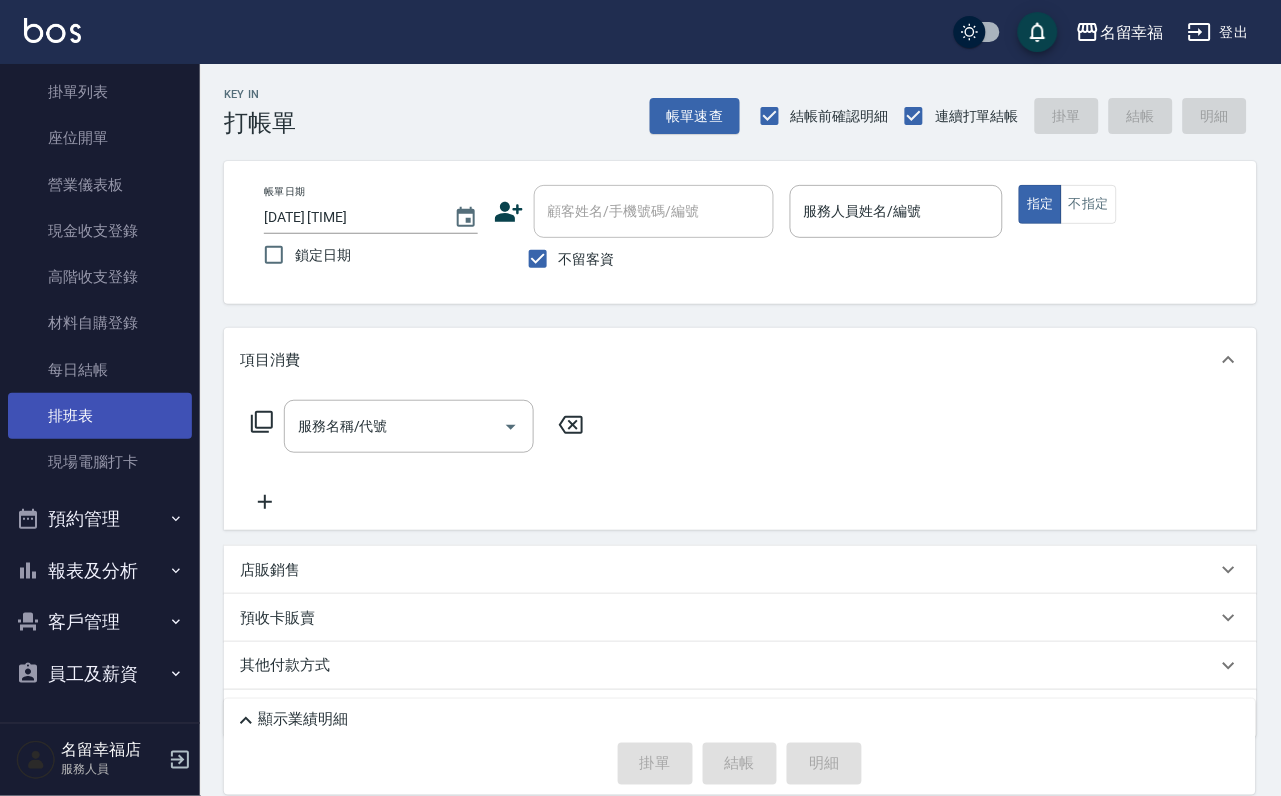 click on "排班表" at bounding box center (100, 416) 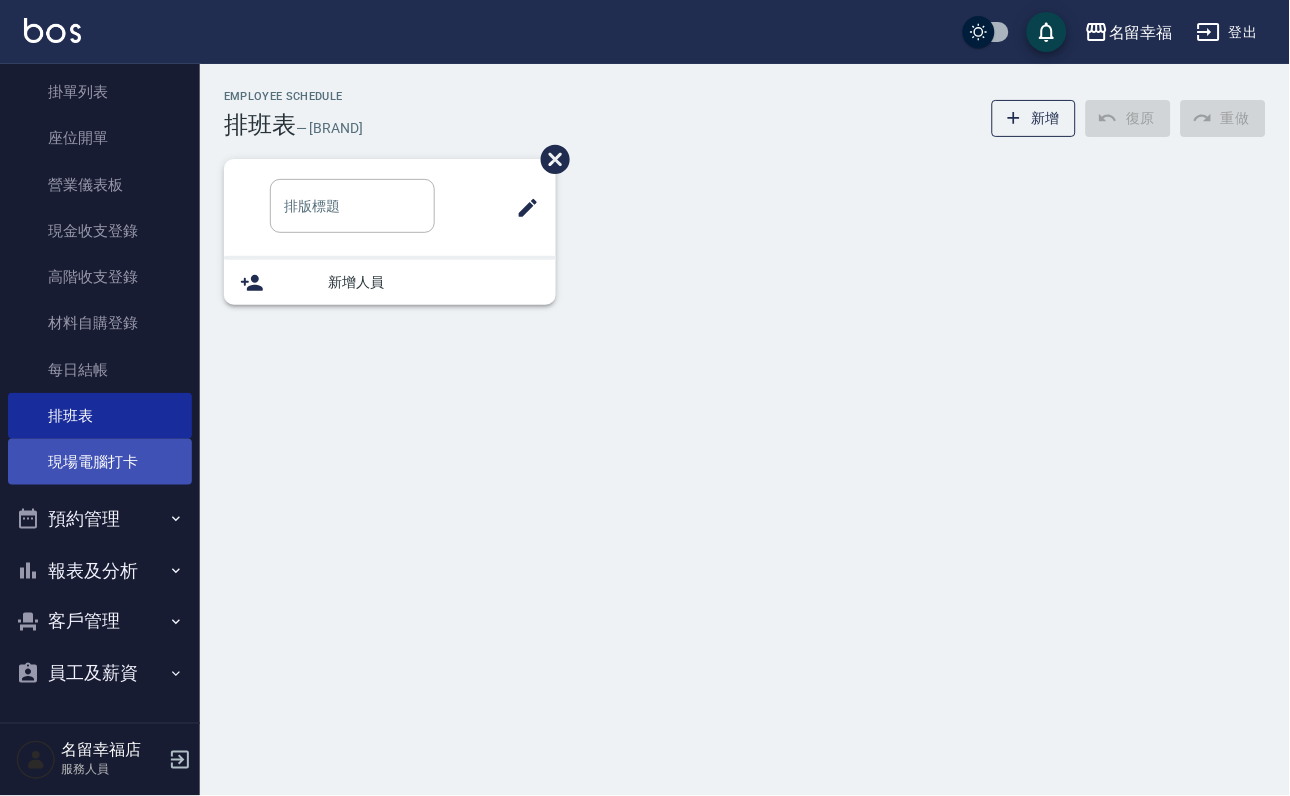 click on "現場電腦打卡" at bounding box center (100, 462) 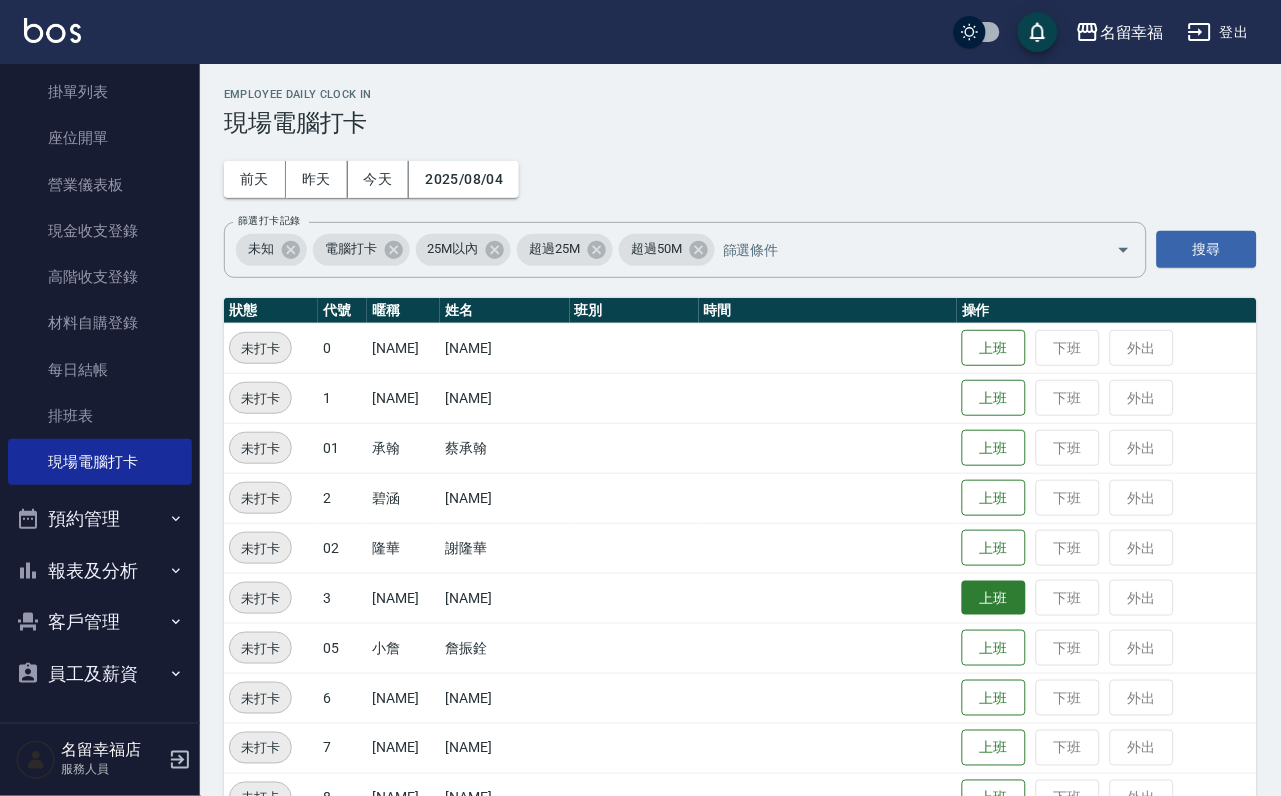 click on "上班" at bounding box center [994, 598] 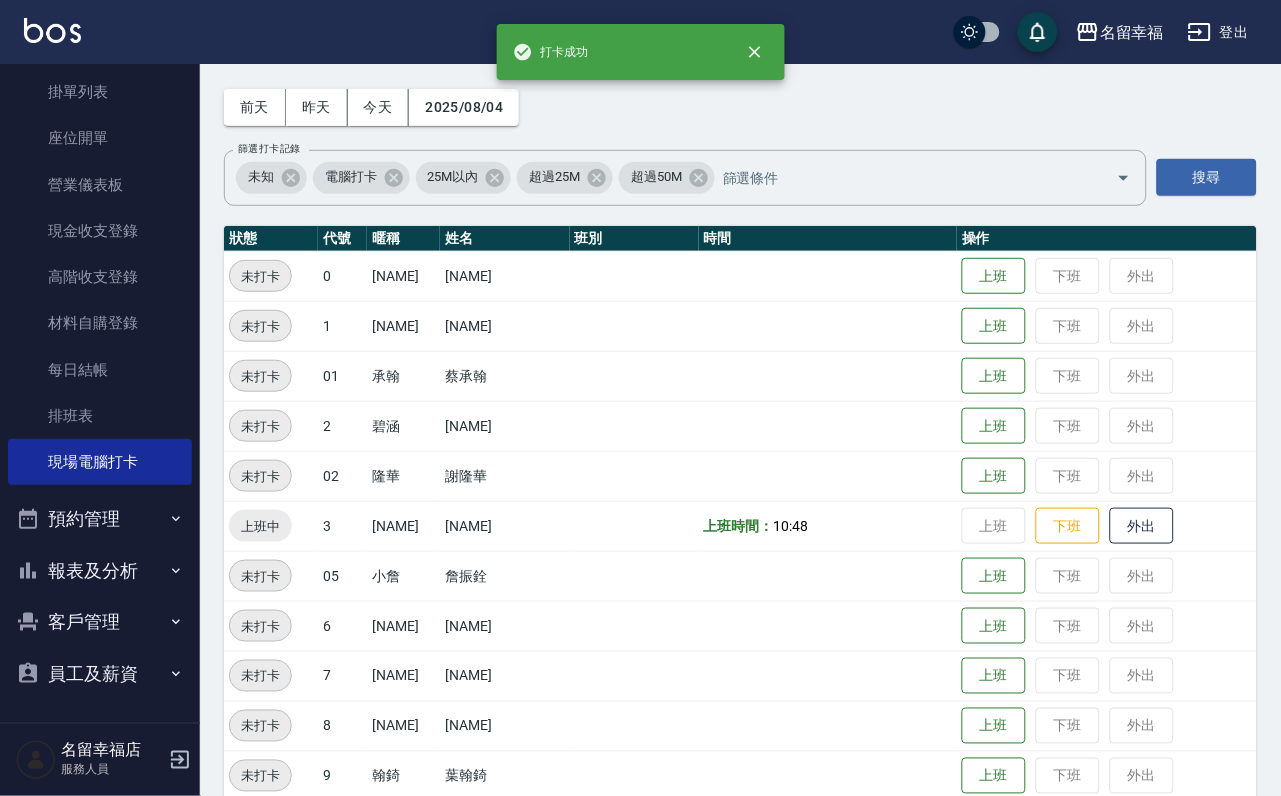 scroll, scrollTop: 150, scrollLeft: 0, axis: vertical 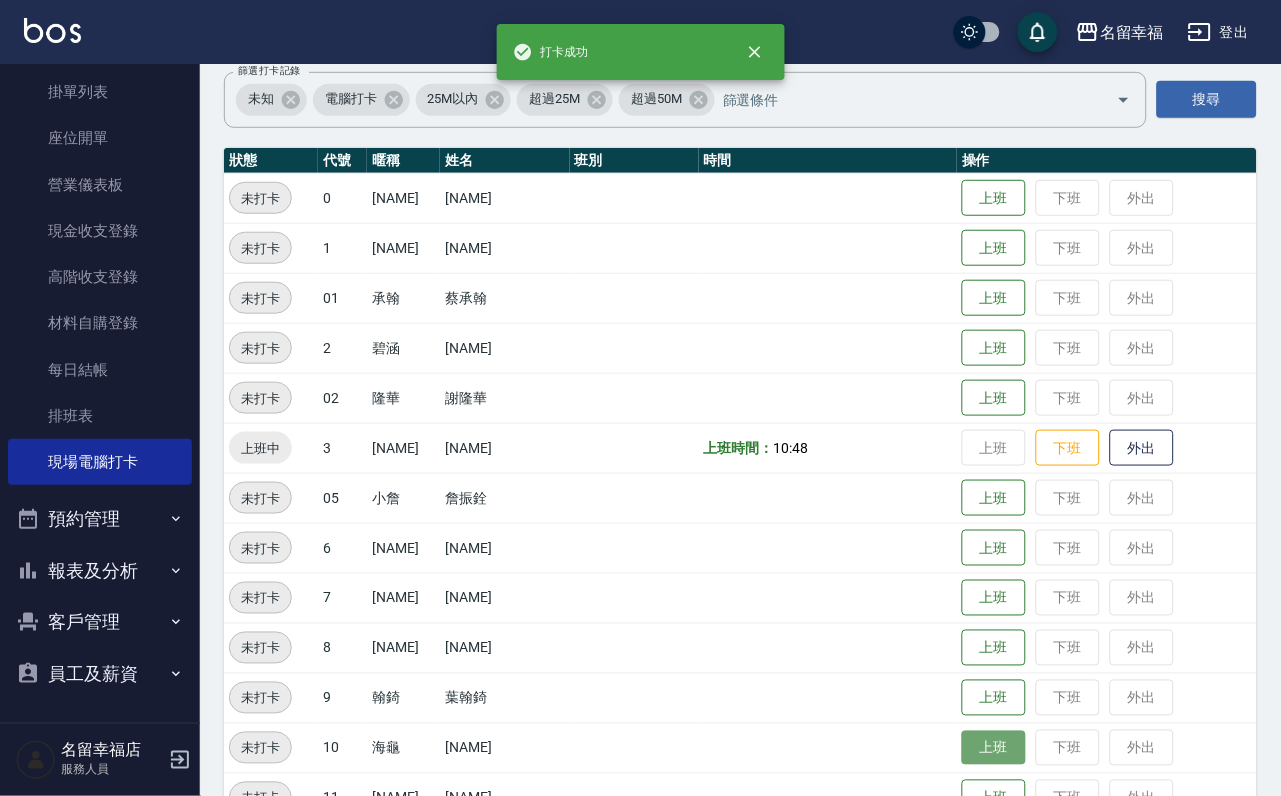 click on "上班" at bounding box center (994, 748) 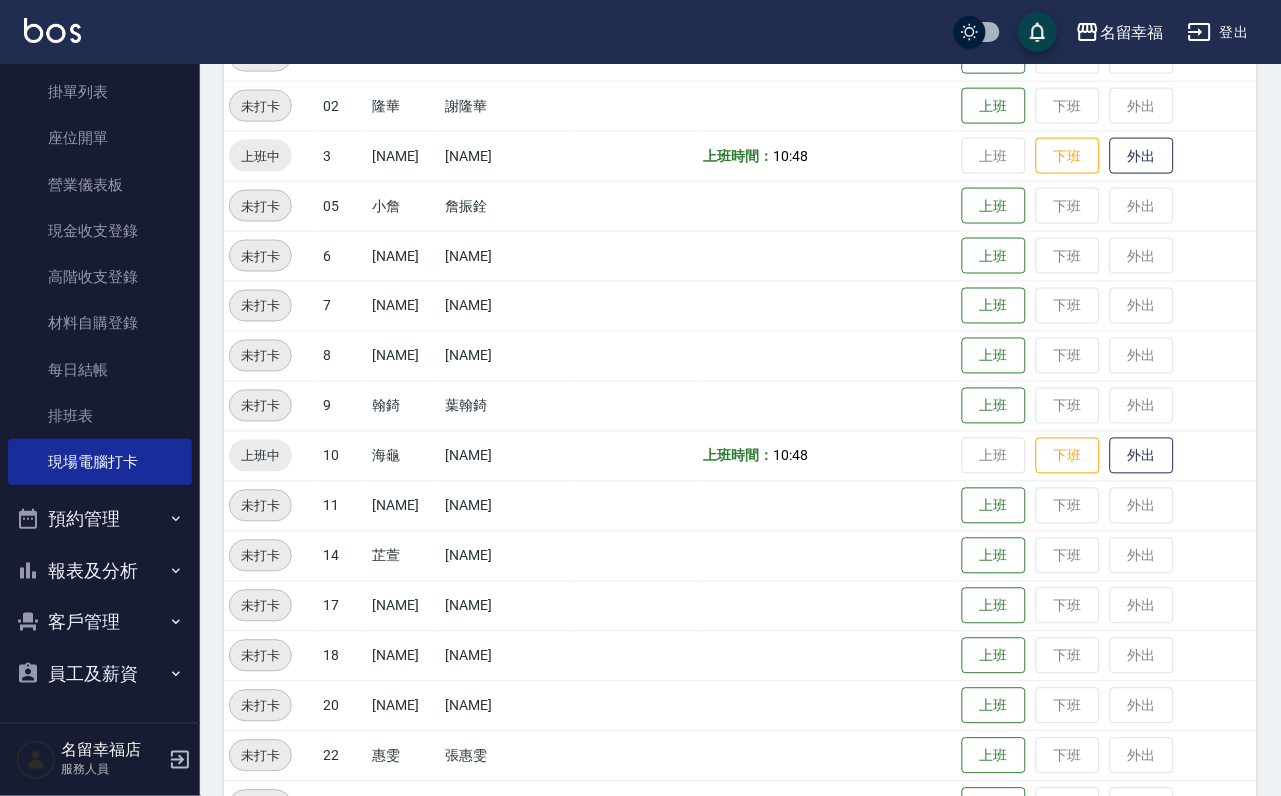 scroll, scrollTop: 450, scrollLeft: 0, axis: vertical 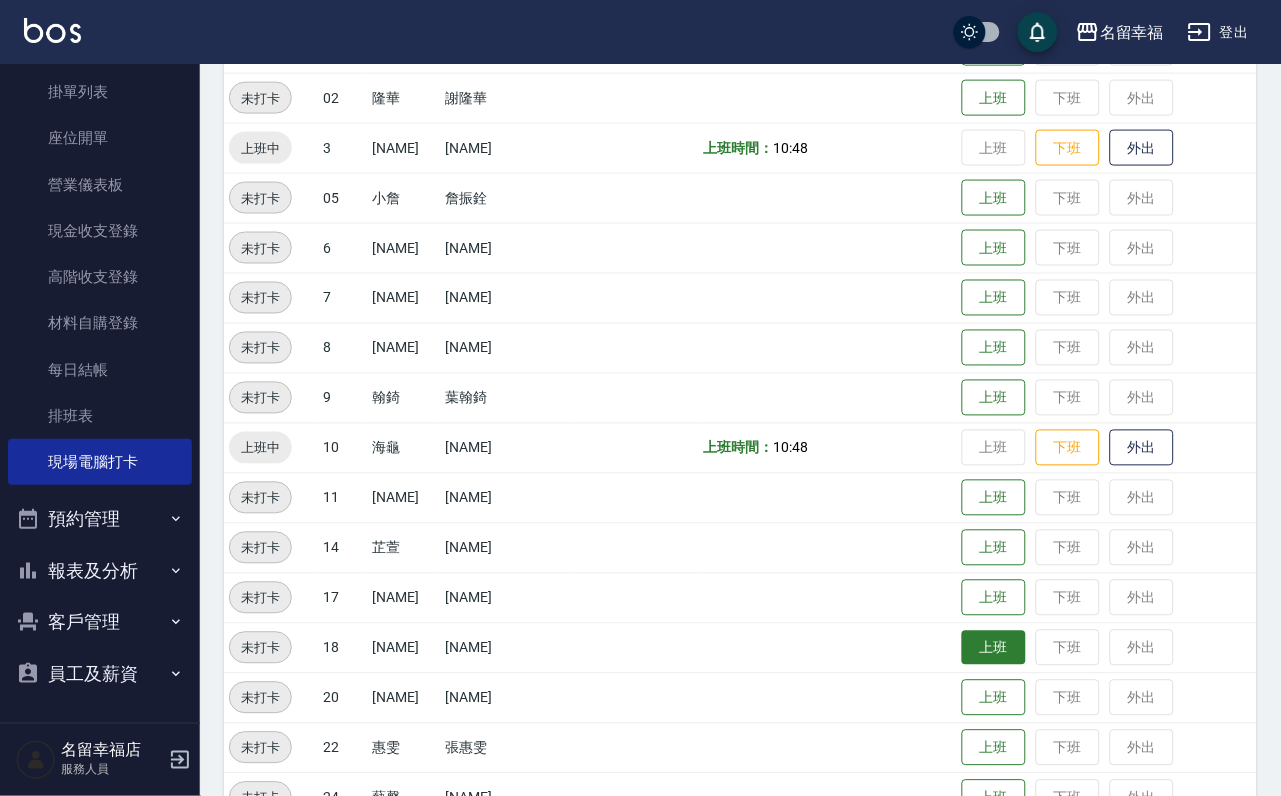 click on "上班" at bounding box center (994, 648) 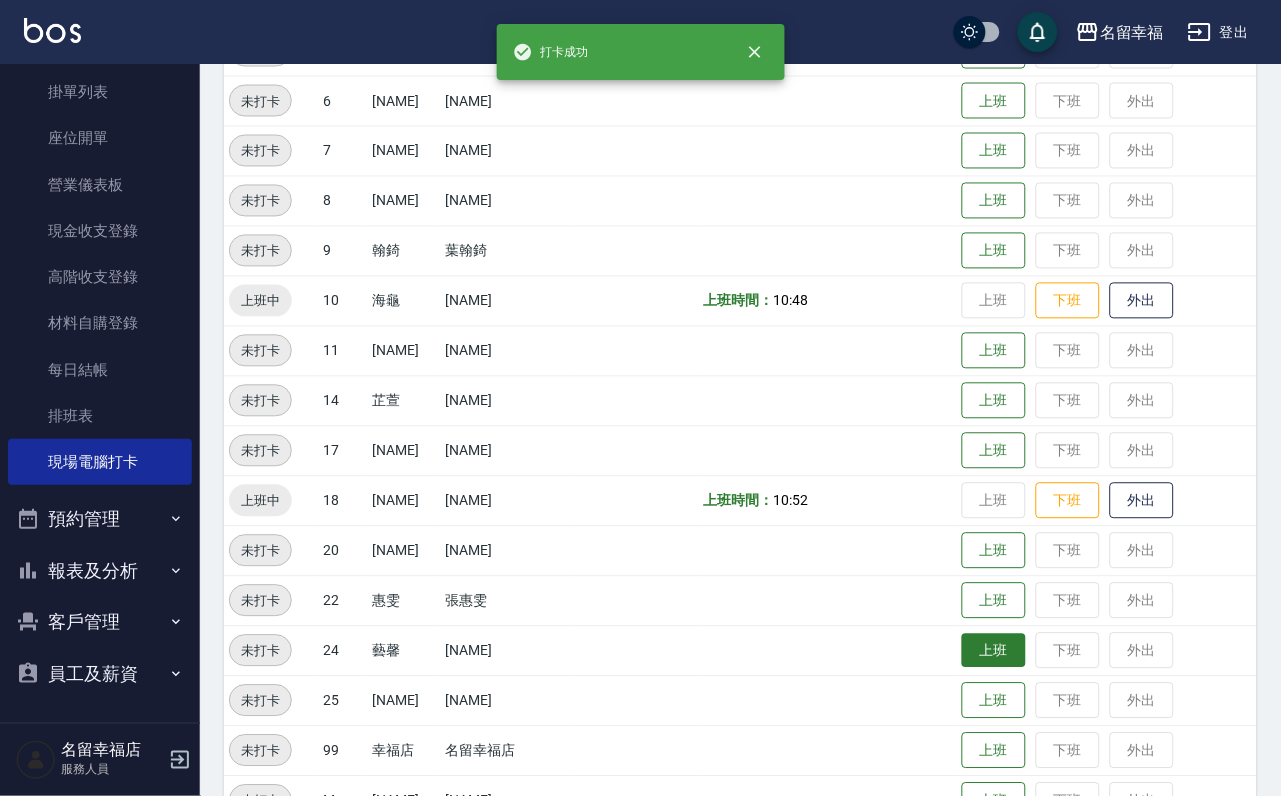 scroll, scrollTop: 600, scrollLeft: 0, axis: vertical 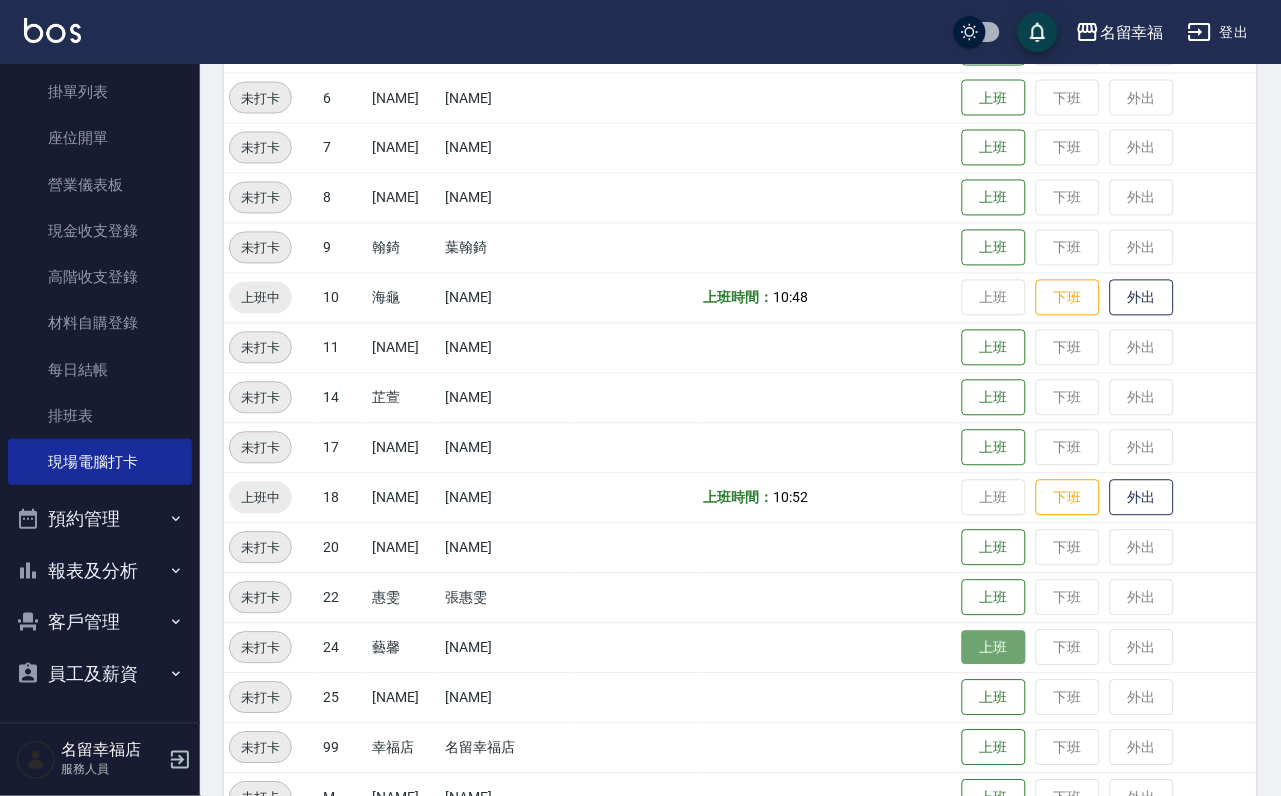 click on "上班" at bounding box center [994, 648] 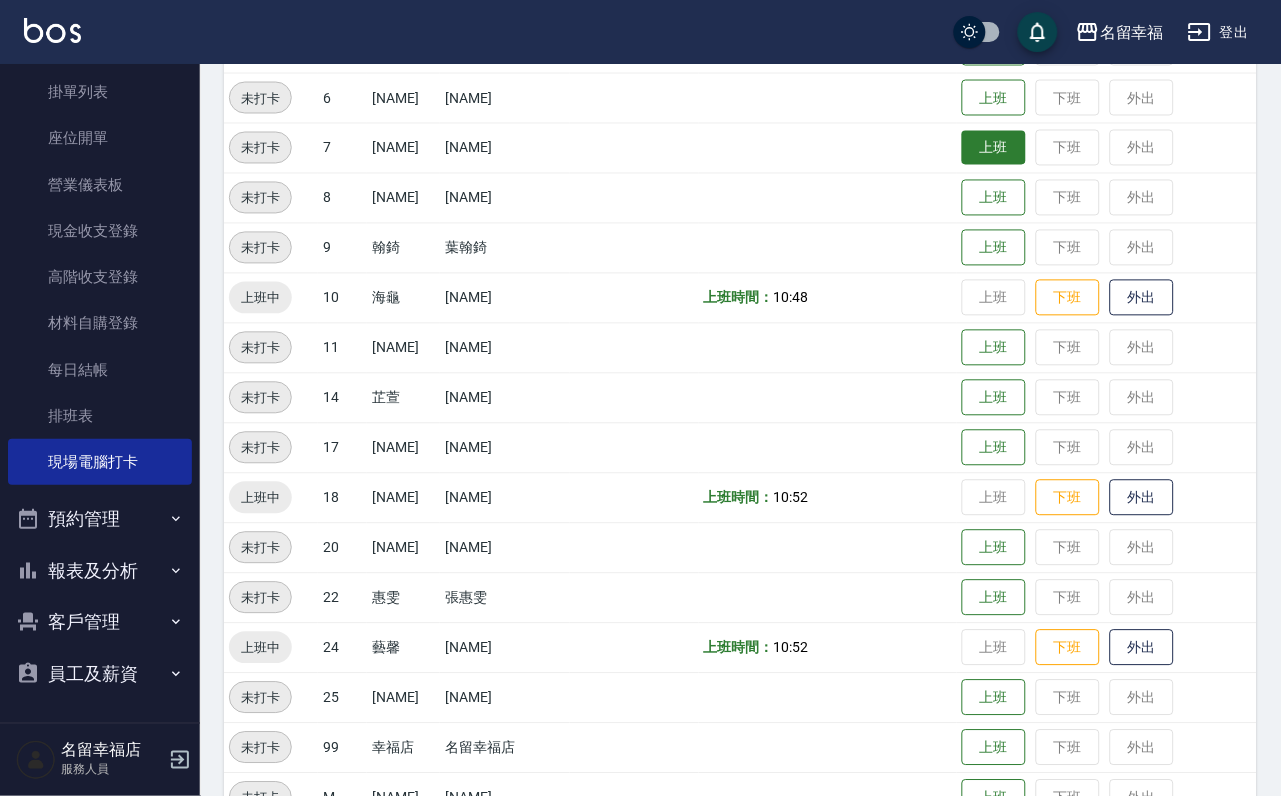 click on "上班" at bounding box center (994, 148) 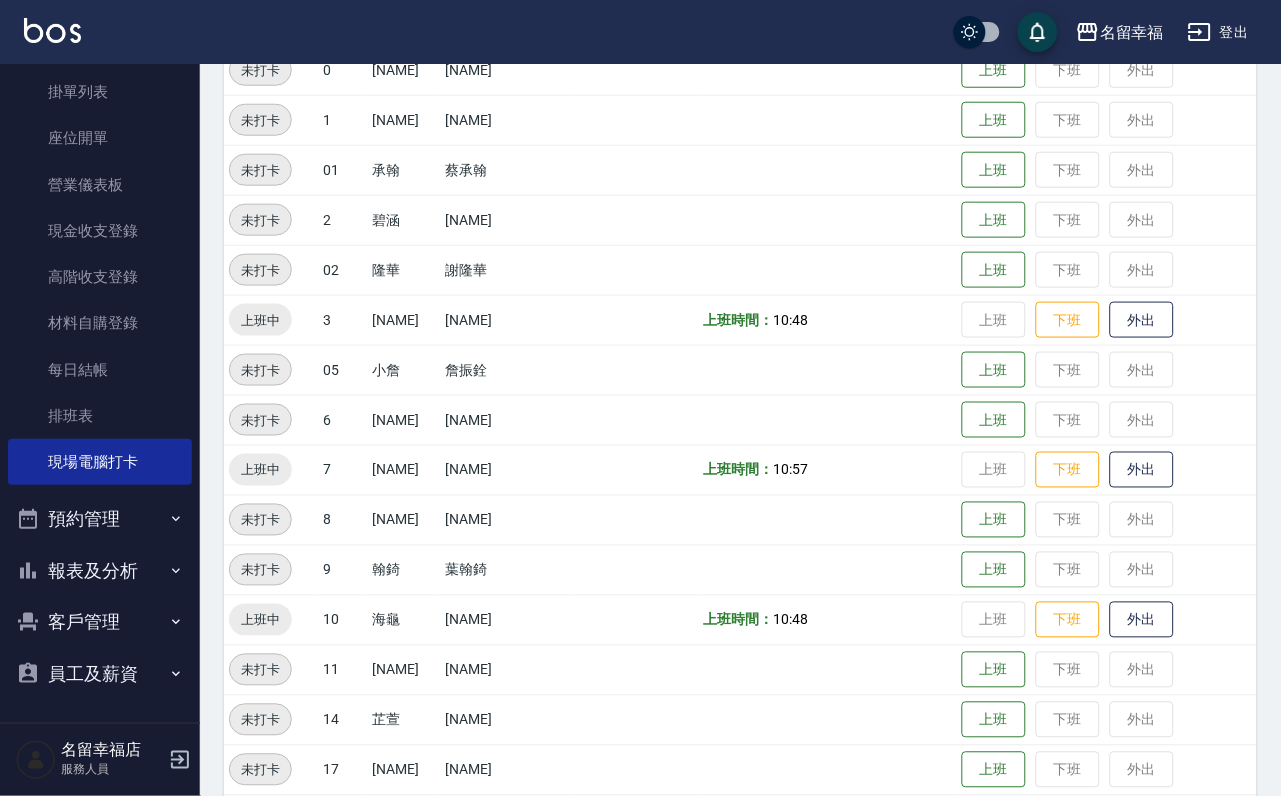 scroll, scrollTop: 0, scrollLeft: 0, axis: both 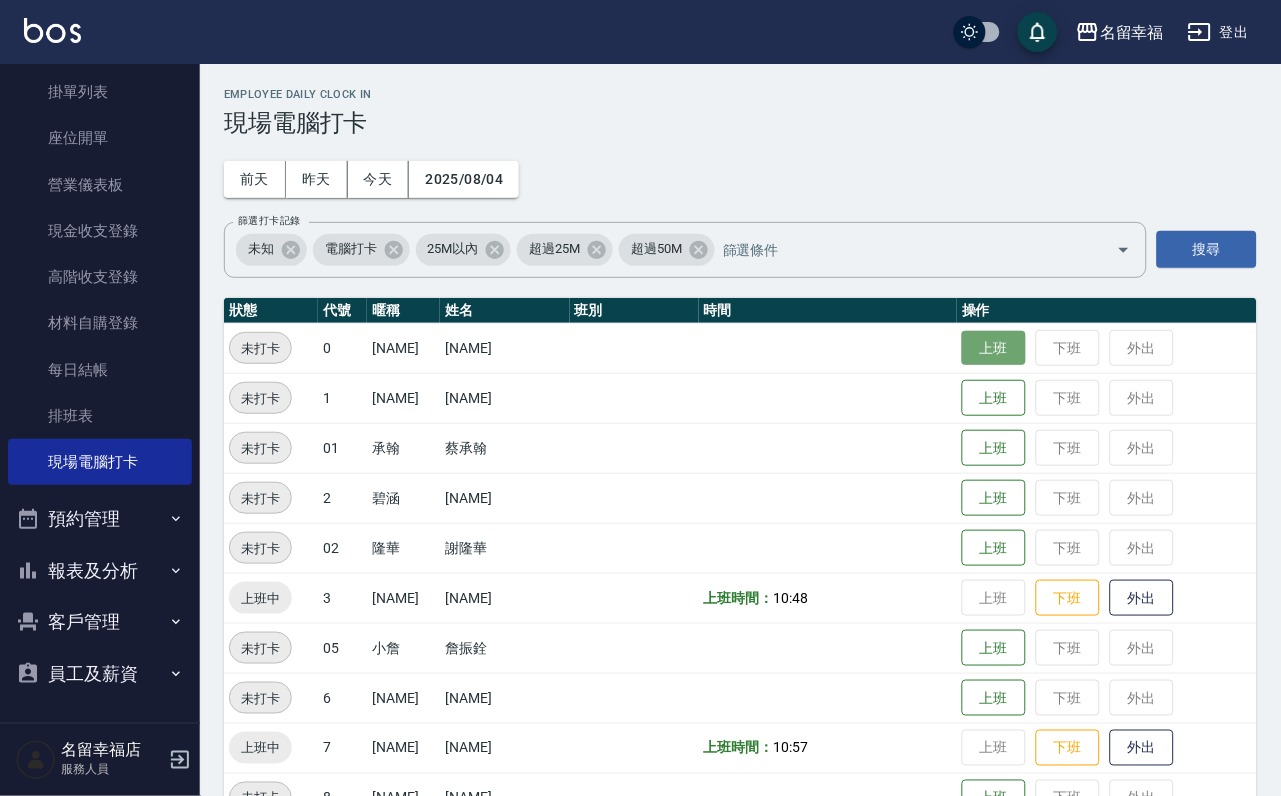 click on "上班" at bounding box center (994, 348) 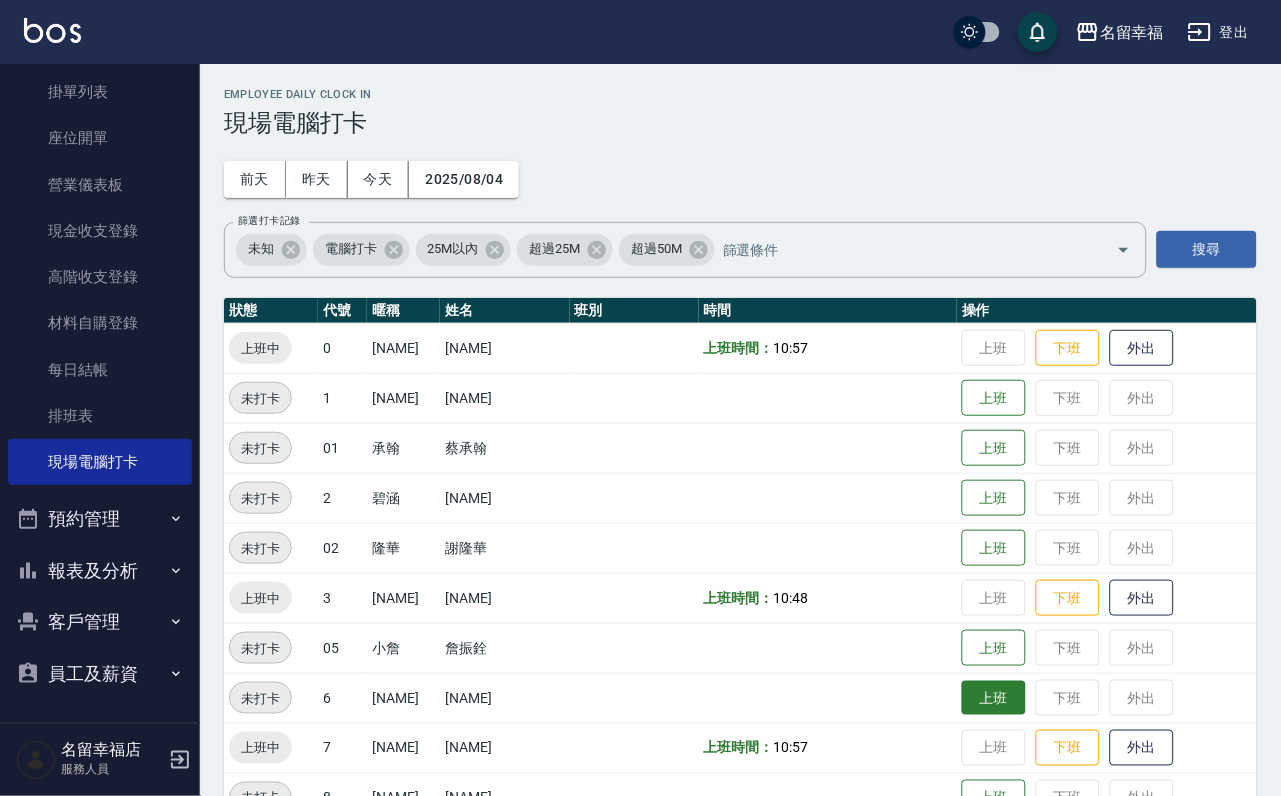 click on "上班" at bounding box center [994, 698] 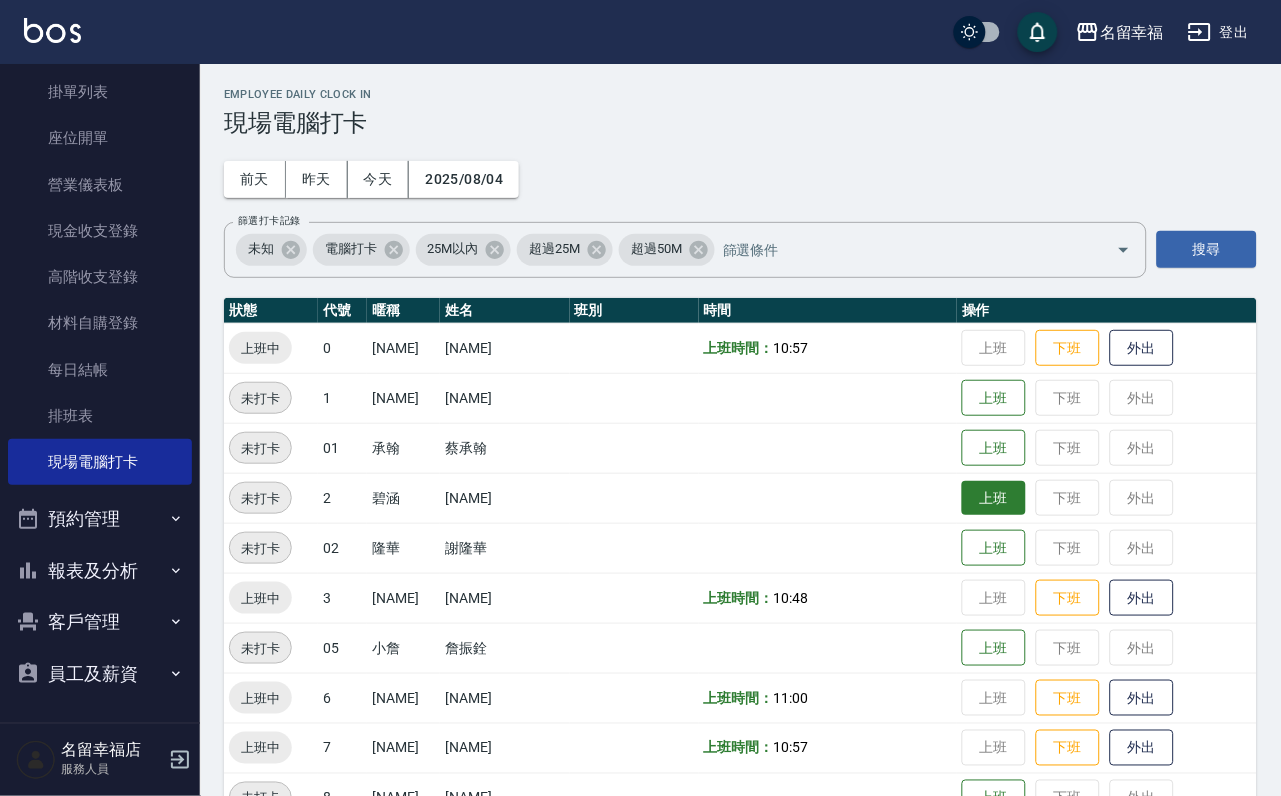 click on "上班" at bounding box center (994, 498) 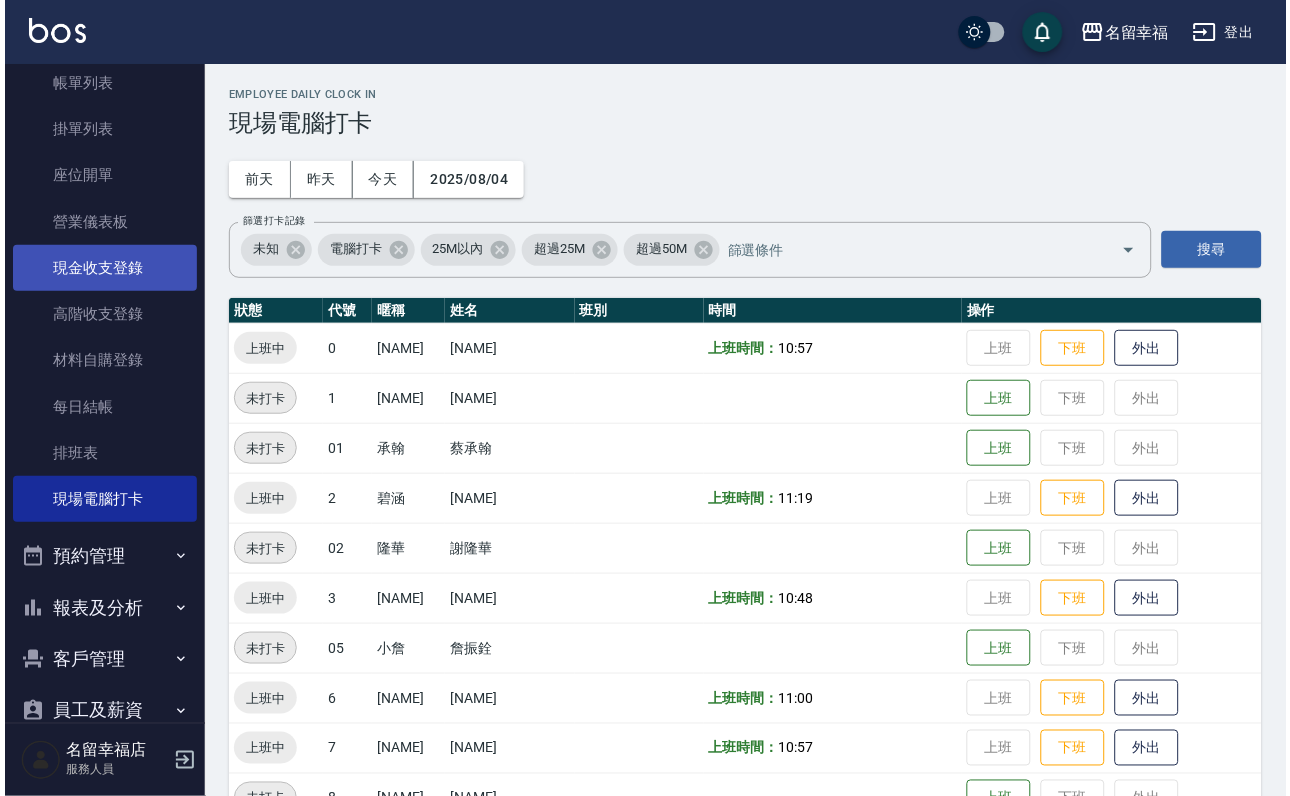scroll, scrollTop: 0, scrollLeft: 0, axis: both 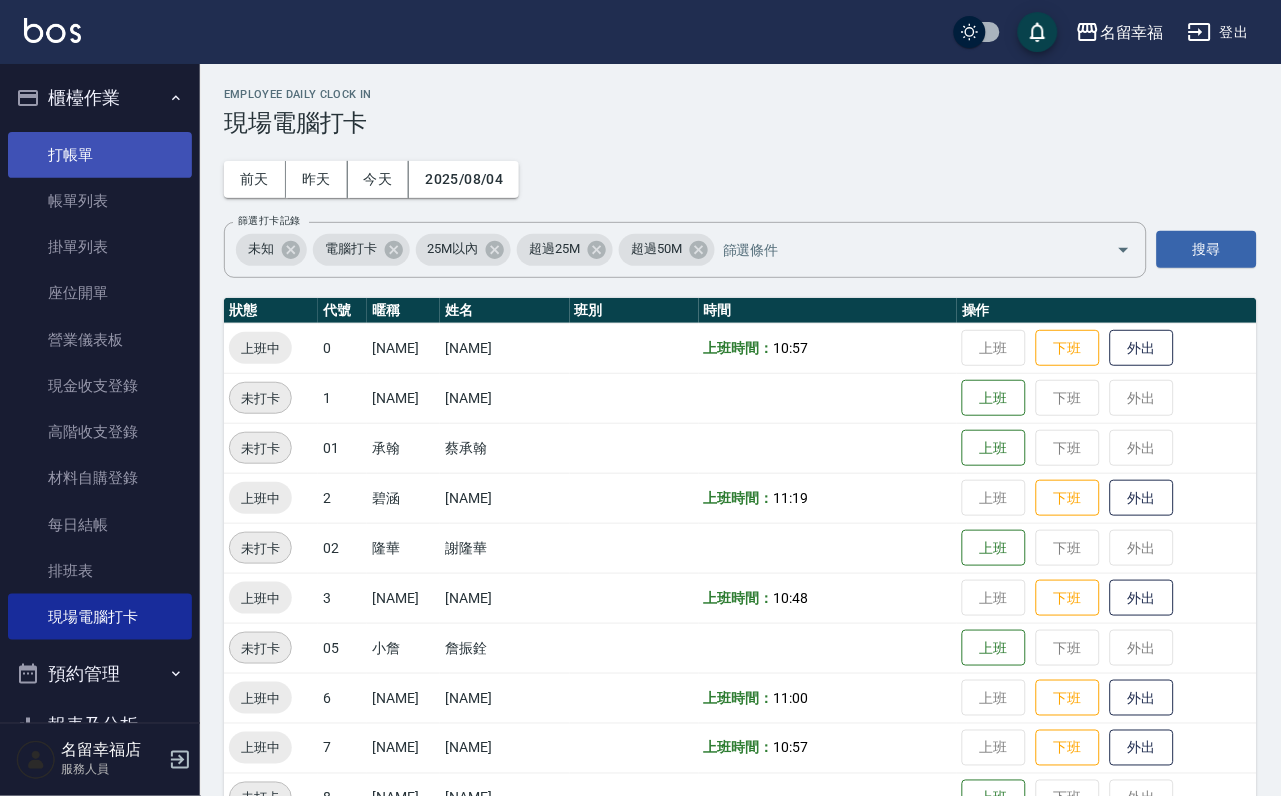 click on "打帳單" at bounding box center (100, 155) 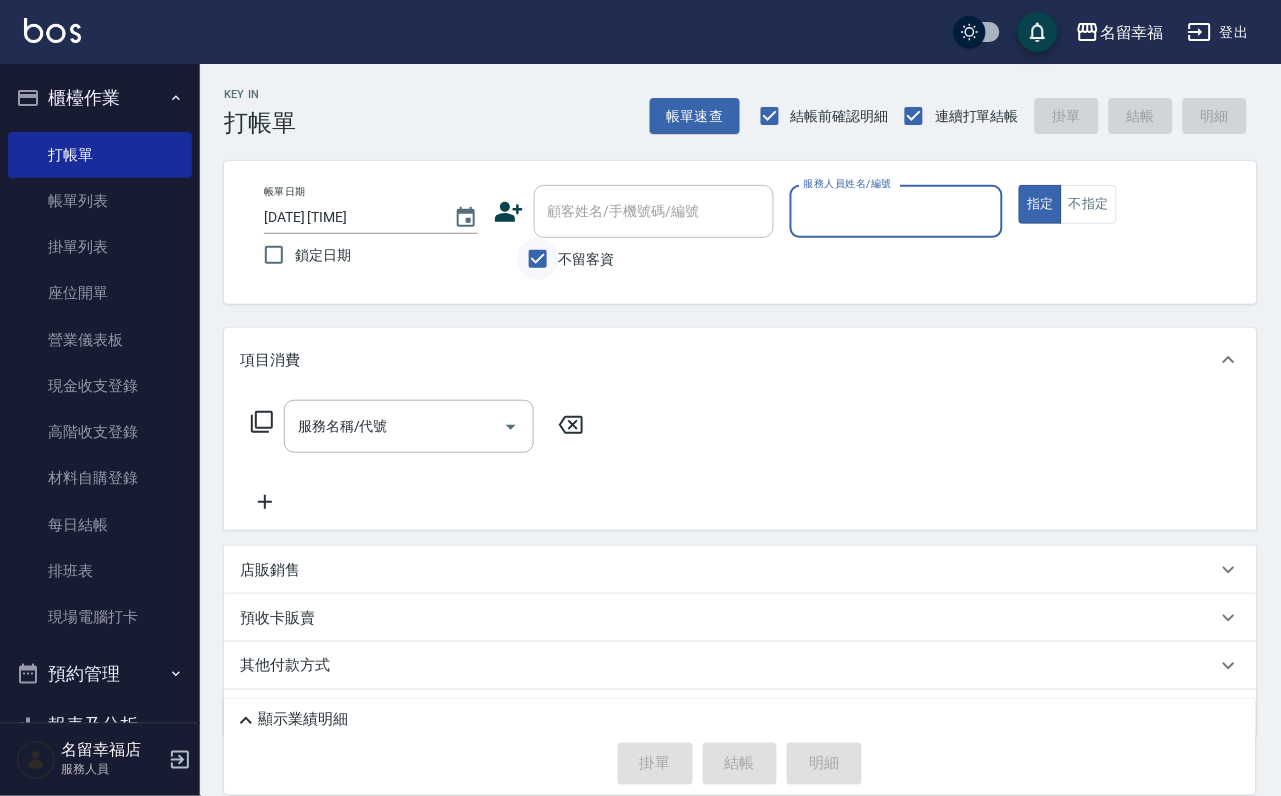 drag, startPoint x: 521, startPoint y: 259, endPoint x: 542, endPoint y: 256, distance: 21.213203 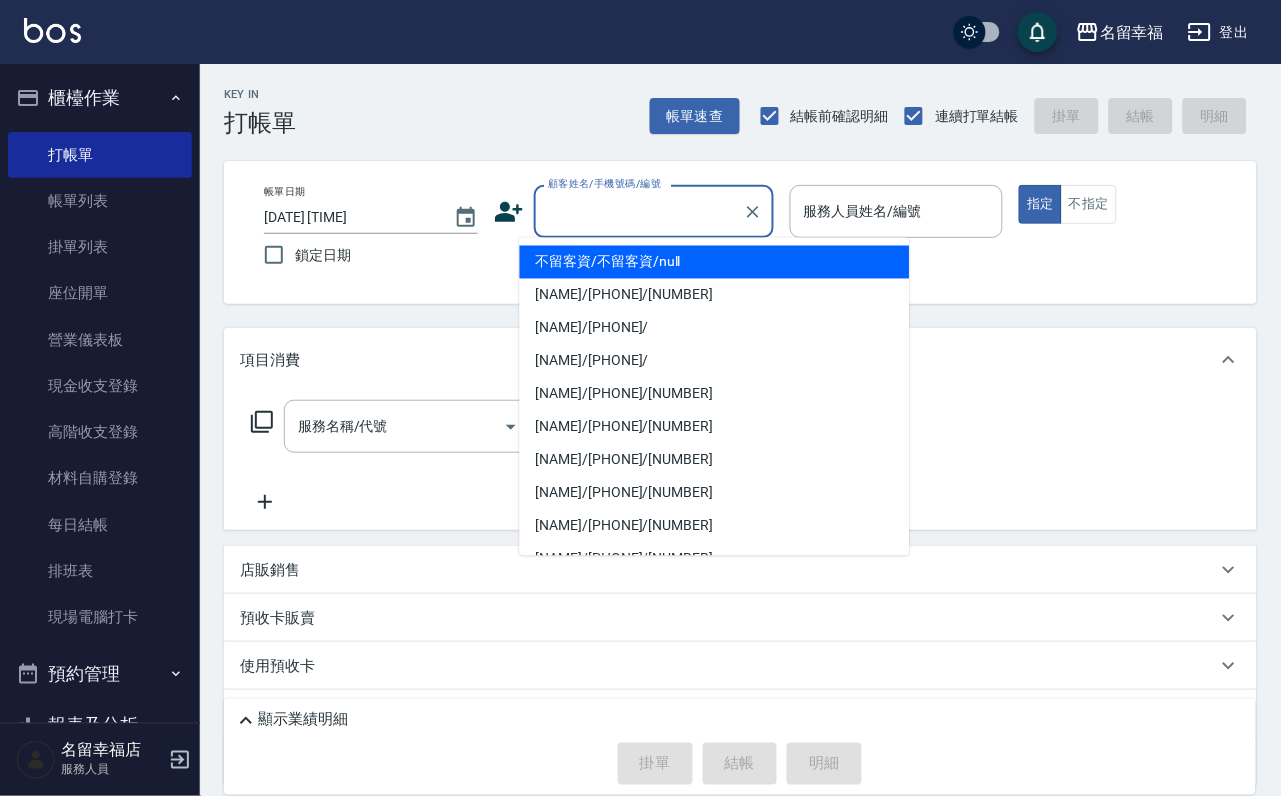 click on "顧客姓名/手機號碼/編號 顧客姓名/手機號碼/編號" at bounding box center (654, 211) 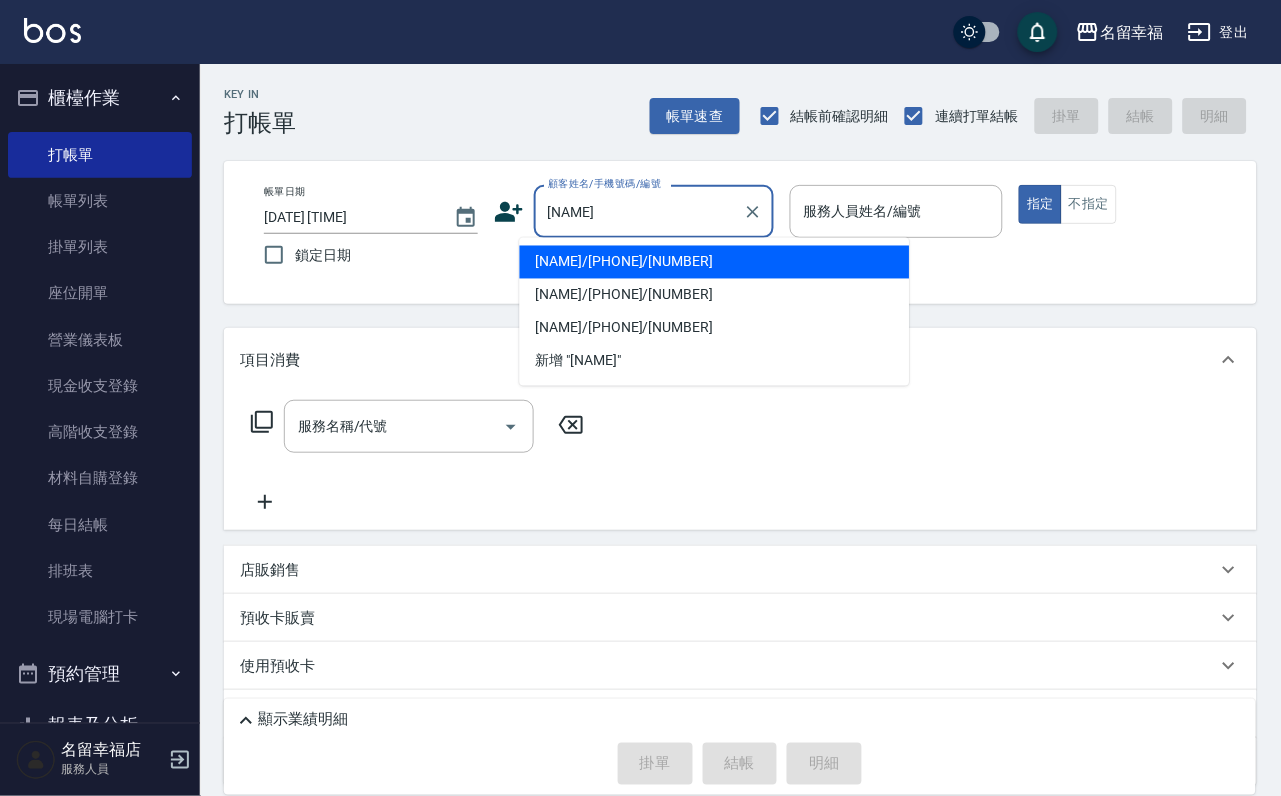 click on "[NAME]/[PHONE]/[NUMBER]" at bounding box center (715, 262) 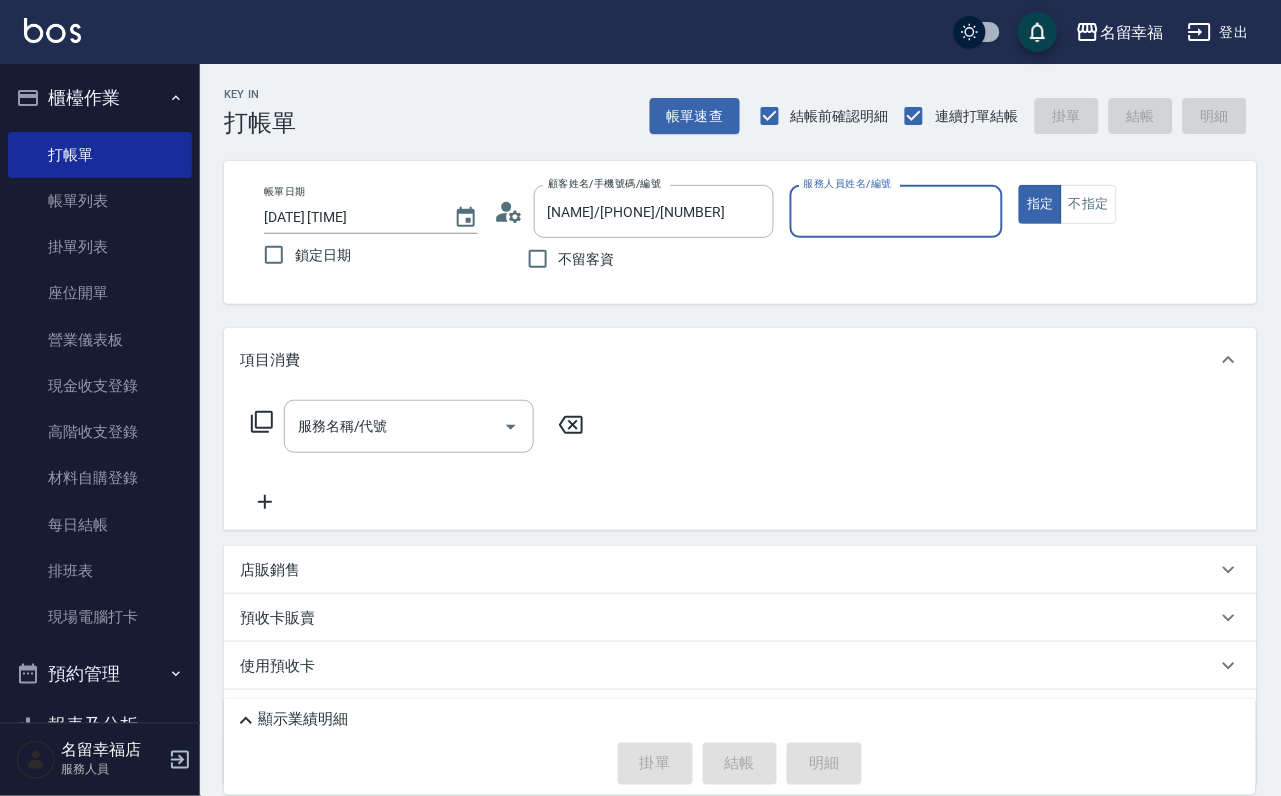 type on "海龜-10" 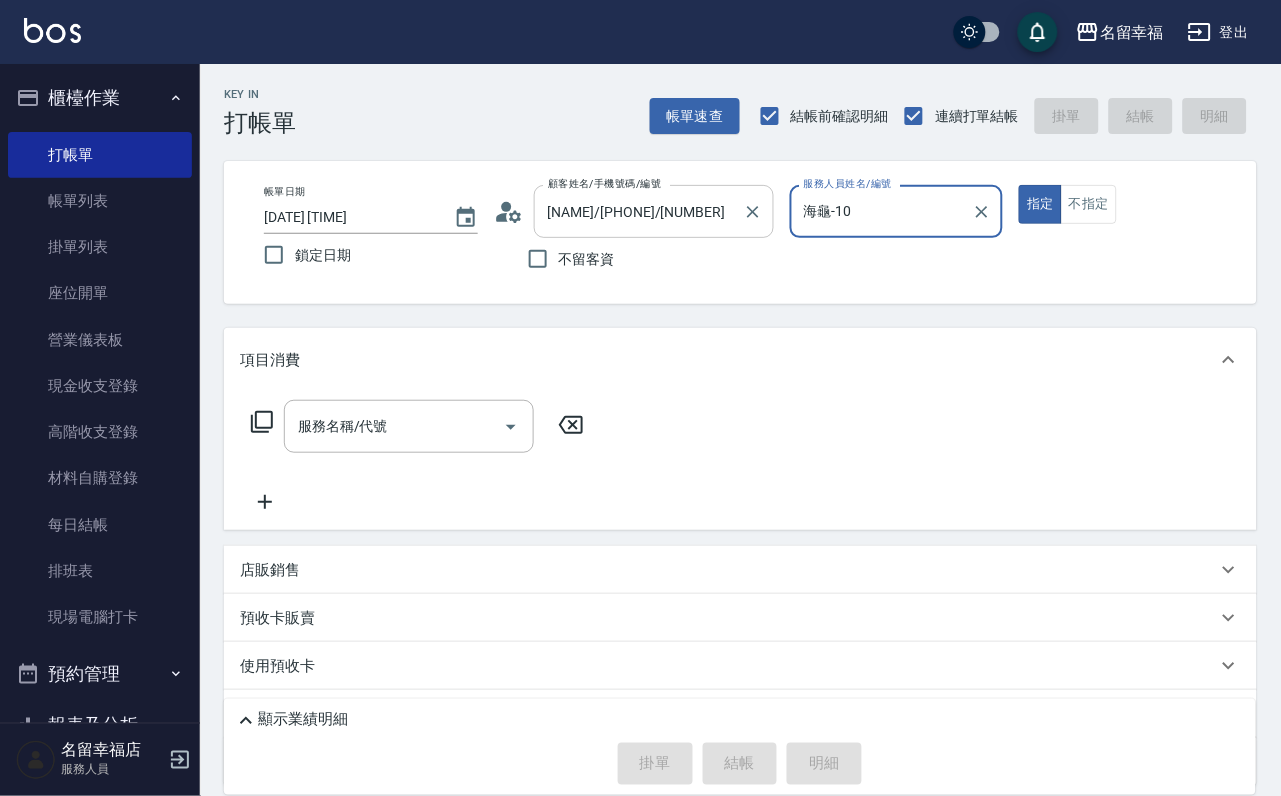 click on "[NAME]/[PHONE]/[NUMBER]" at bounding box center [639, 211] 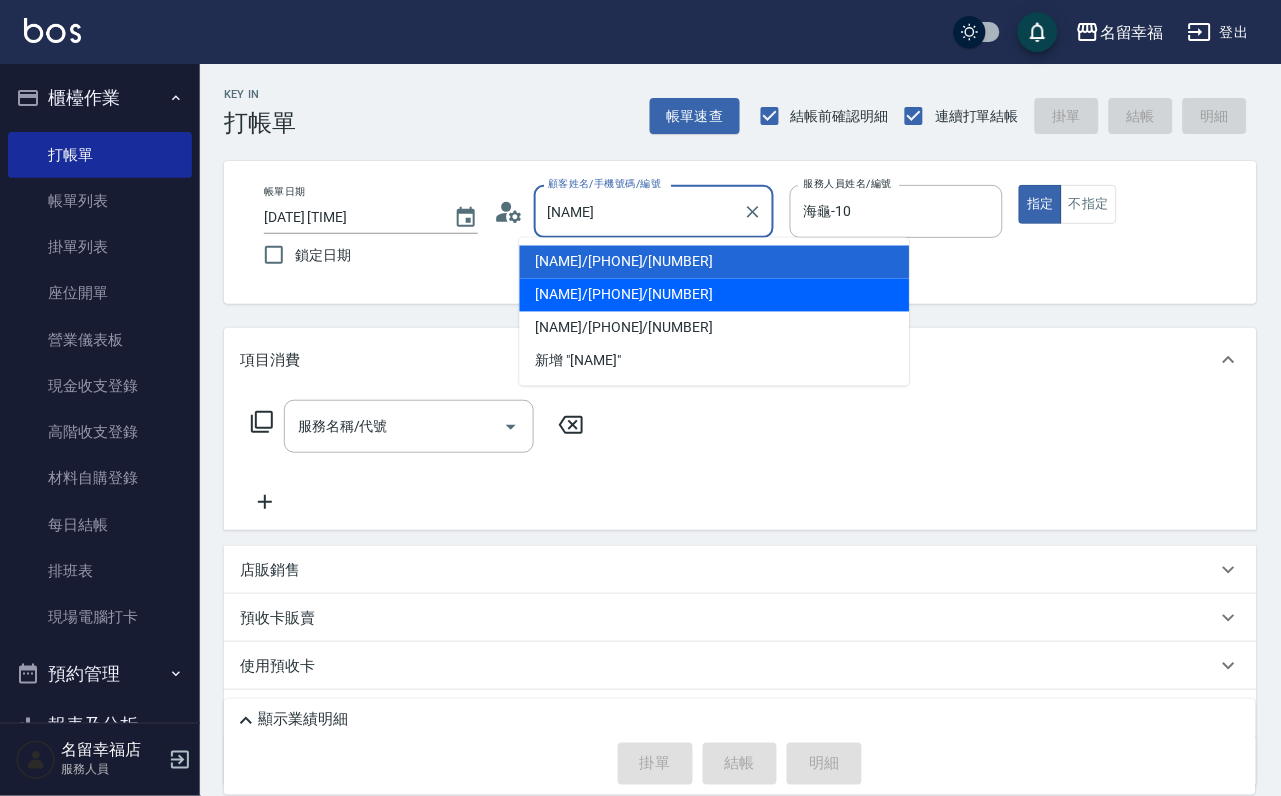 click on "[NAME]/[PHONE]/[NUMBER]" at bounding box center [715, 295] 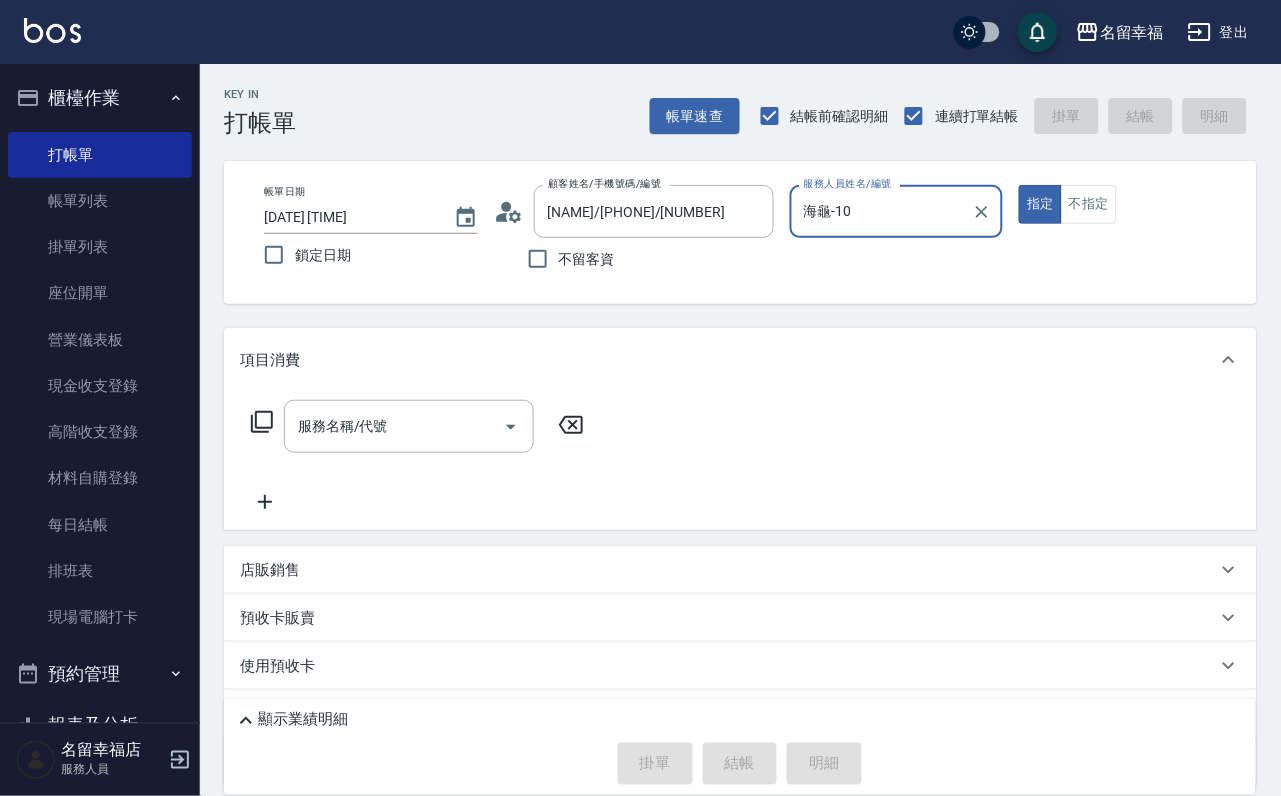 type on "詩婷-8" 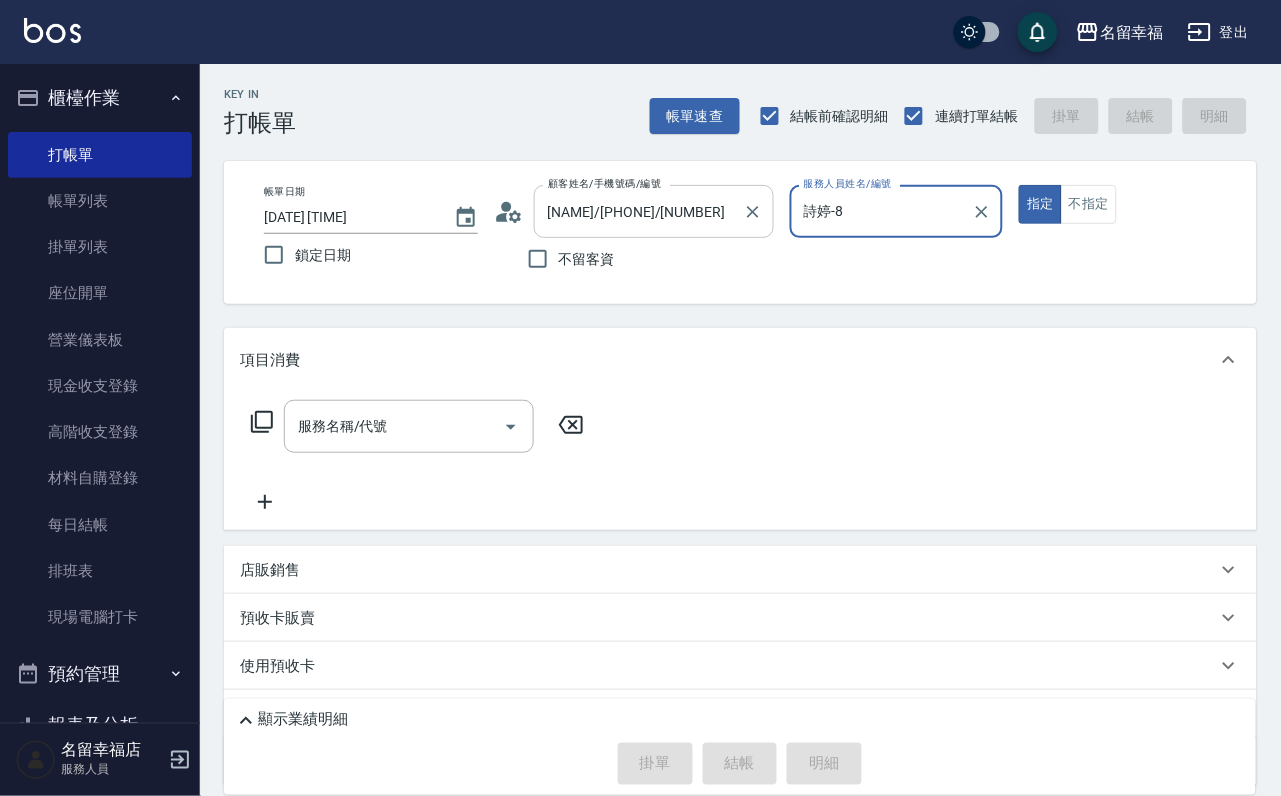 click on "[NAME]/[PHONE]/[NUMBER]" at bounding box center (639, 211) 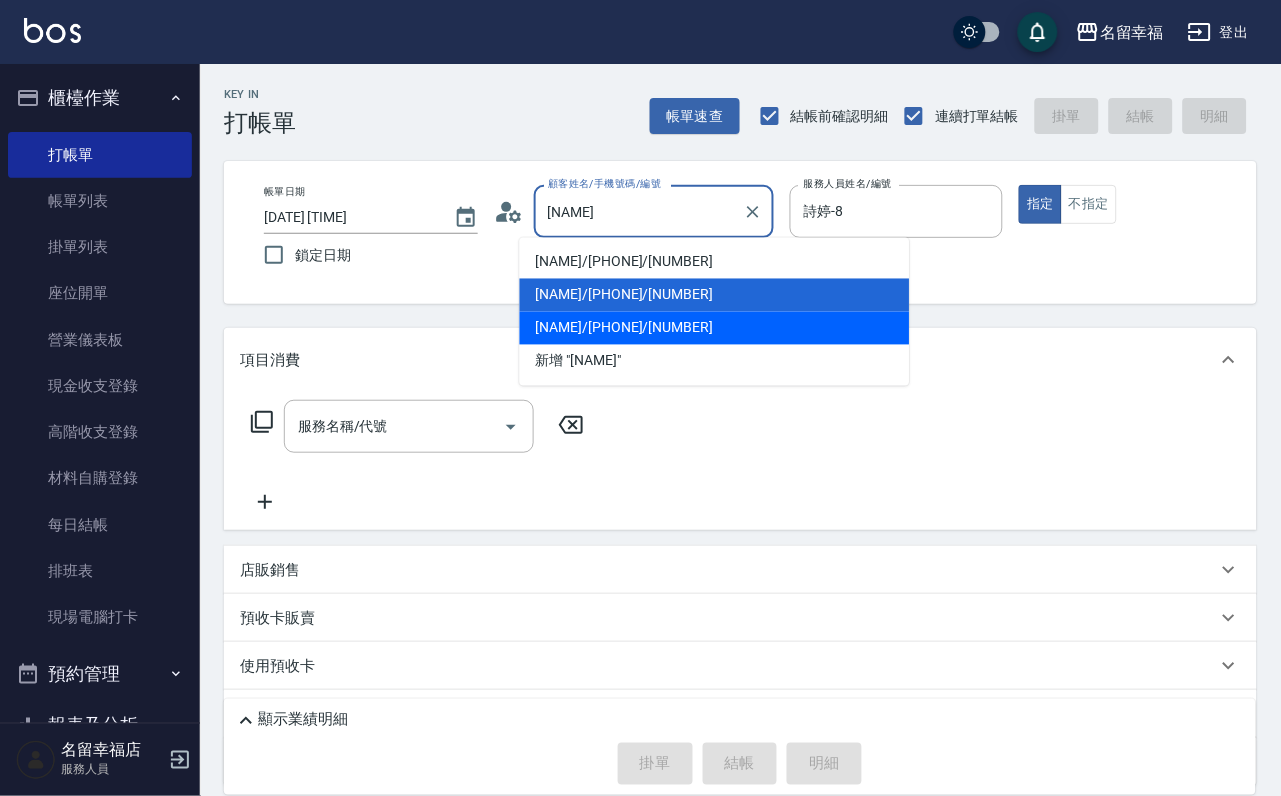 click on "[NAME]/[PHONE]/[NUMBER]" at bounding box center [715, 328] 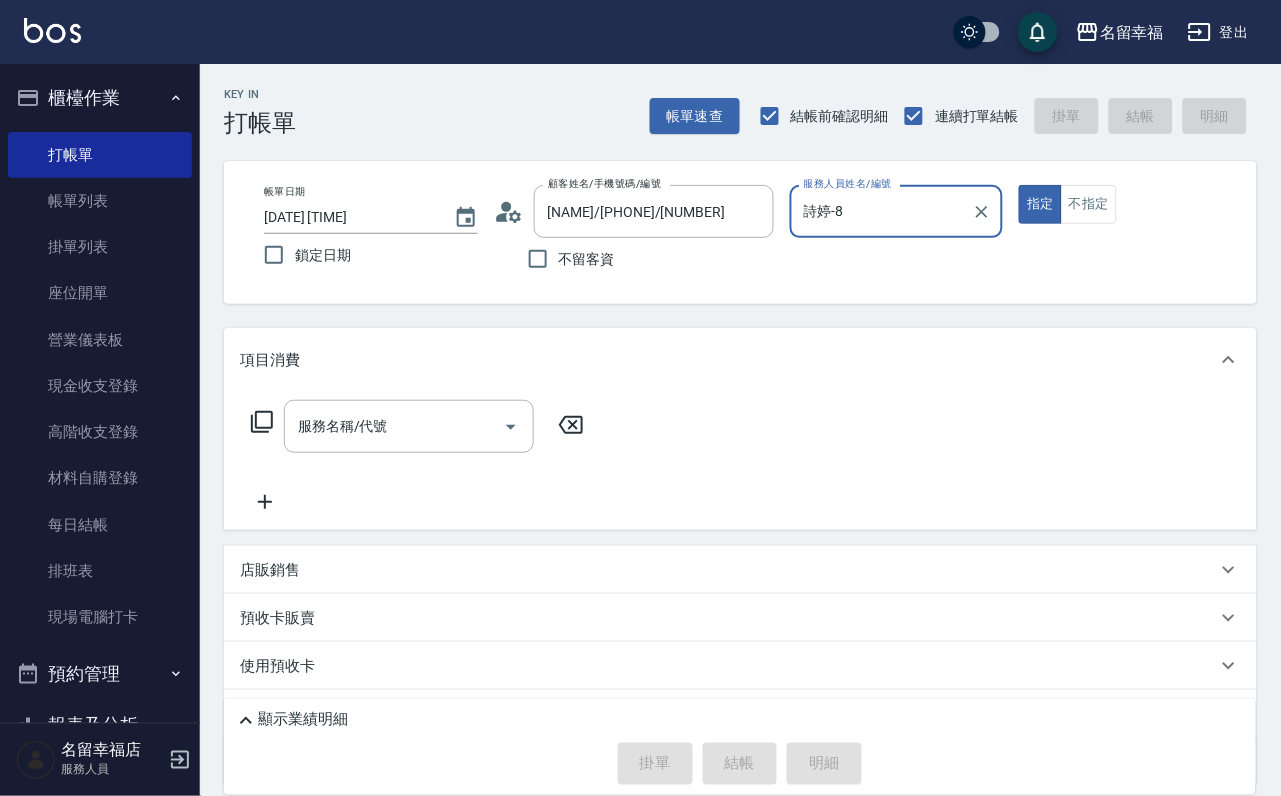 type on "[NAME]-[NUMBER]" 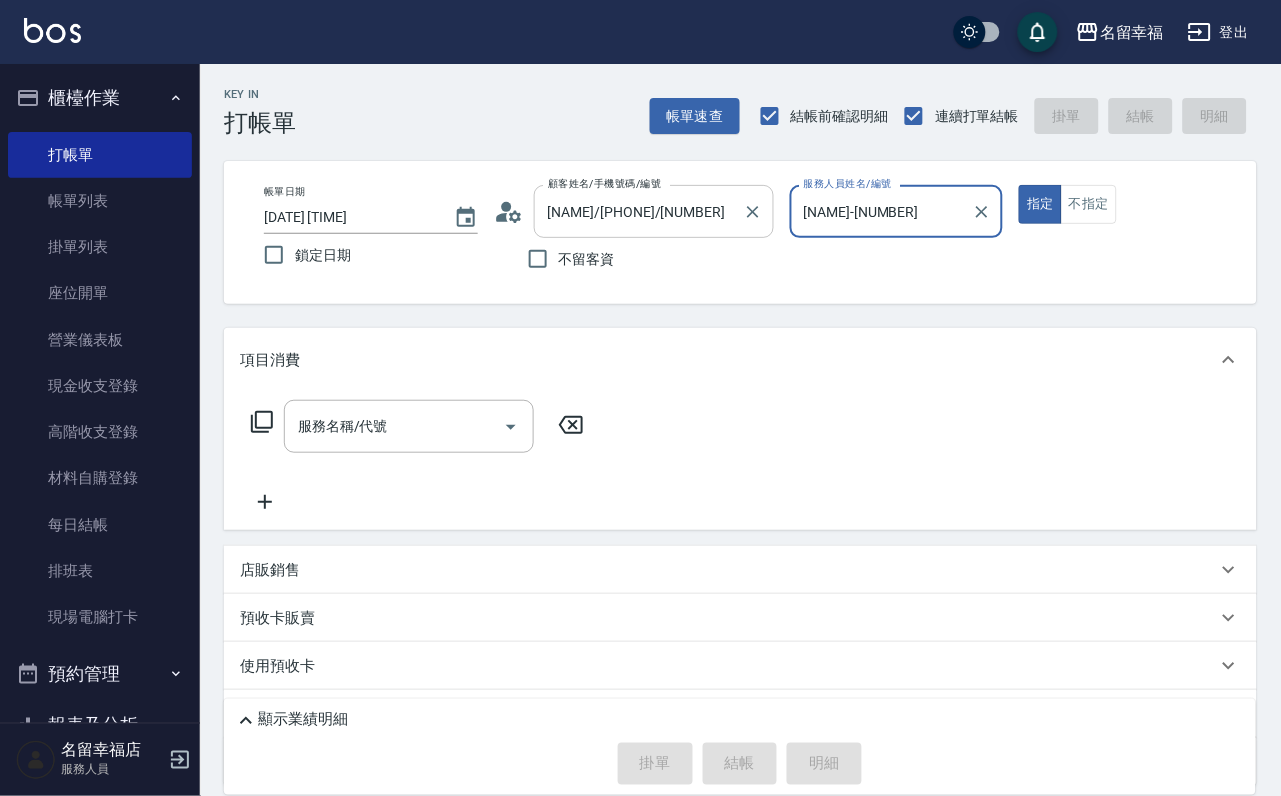 click on "[NAME]/[PHONE]/[NUMBER]" at bounding box center [639, 211] 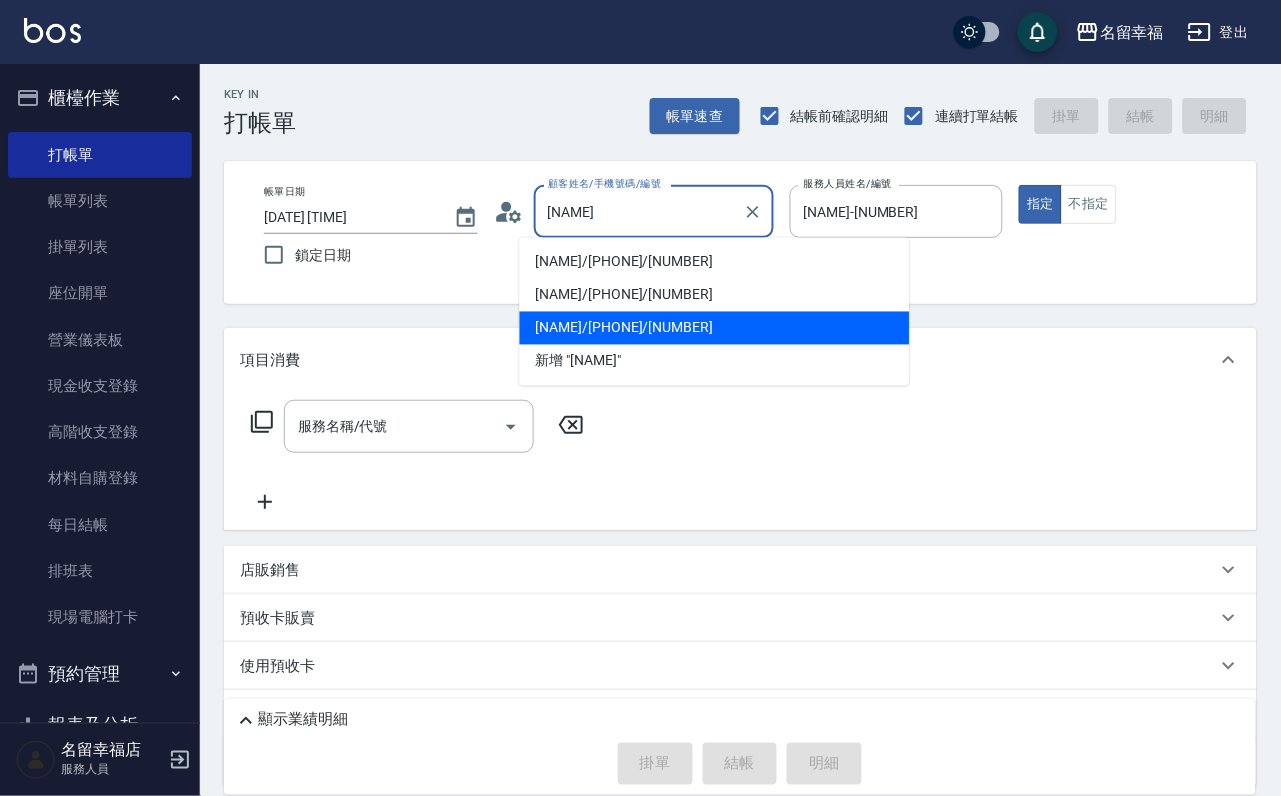 type on "黃" 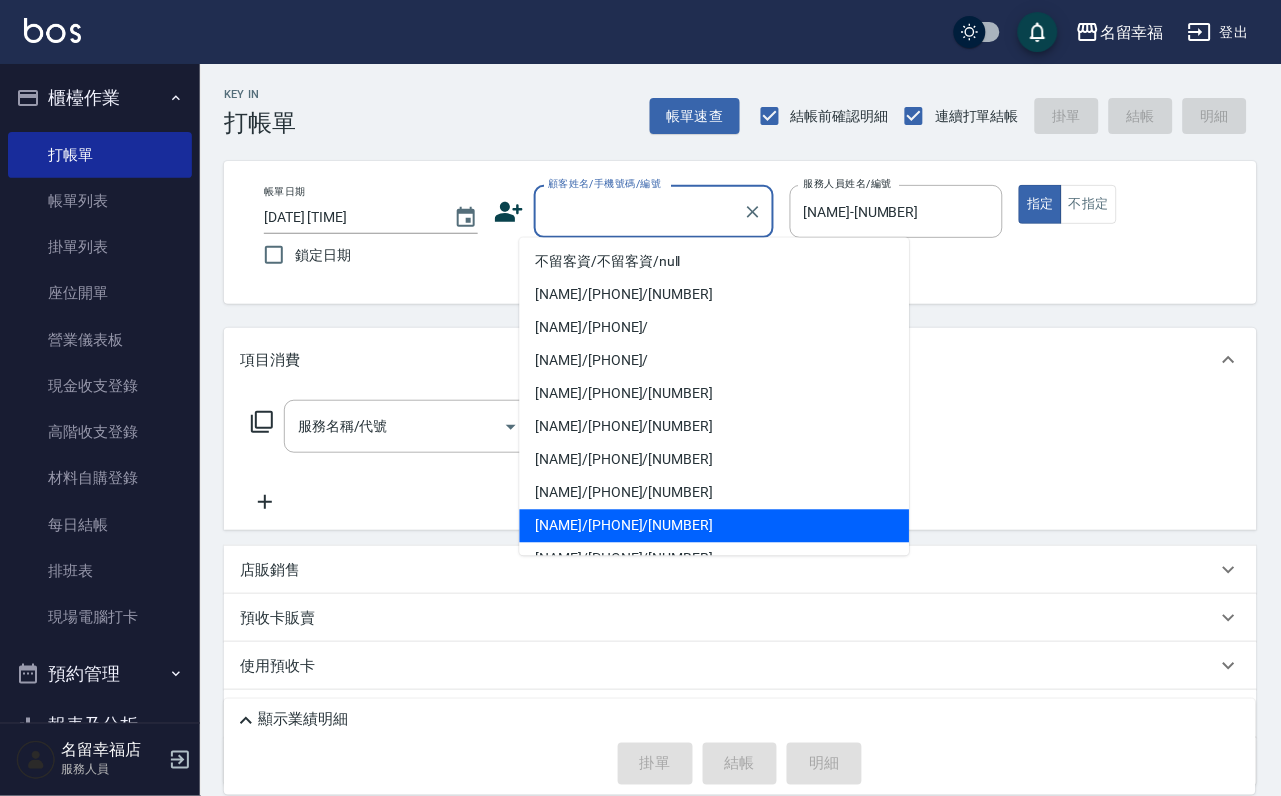 type 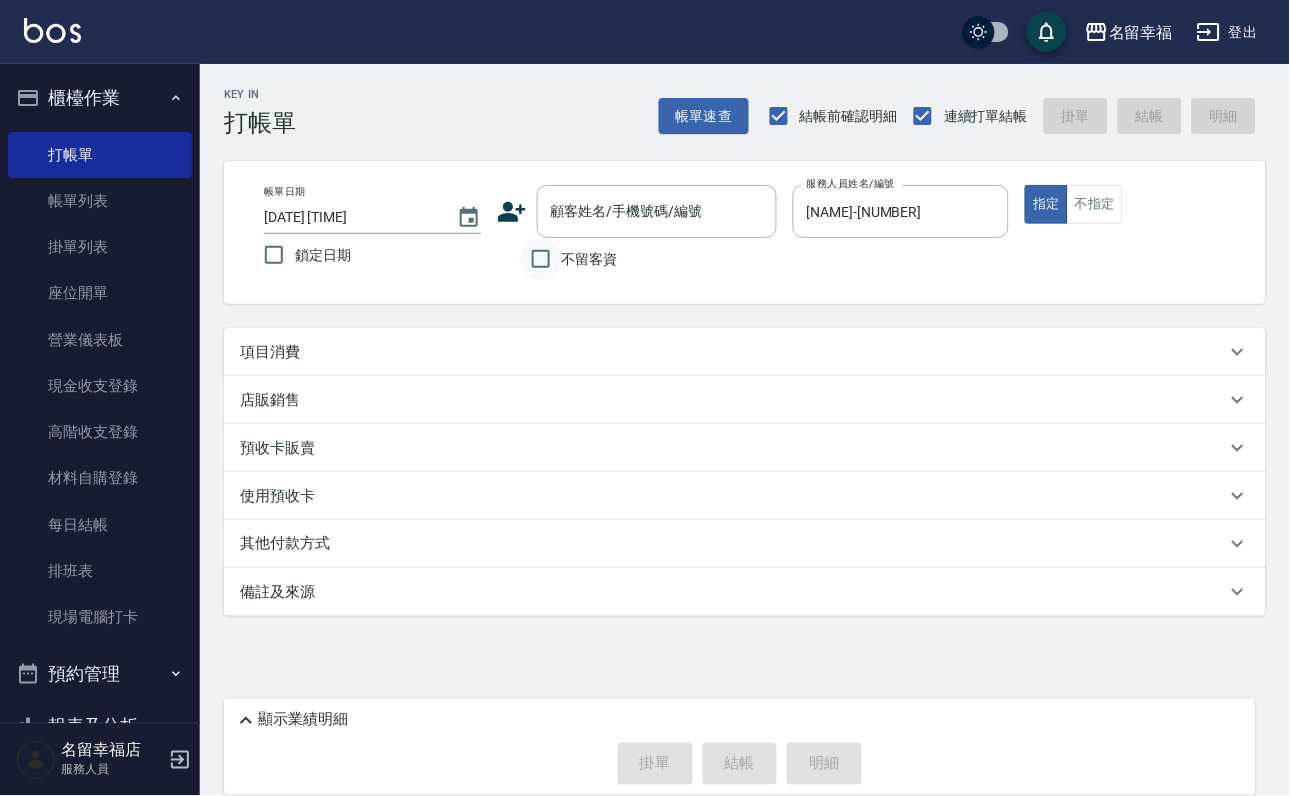 click on "不留客資" at bounding box center (541, 259) 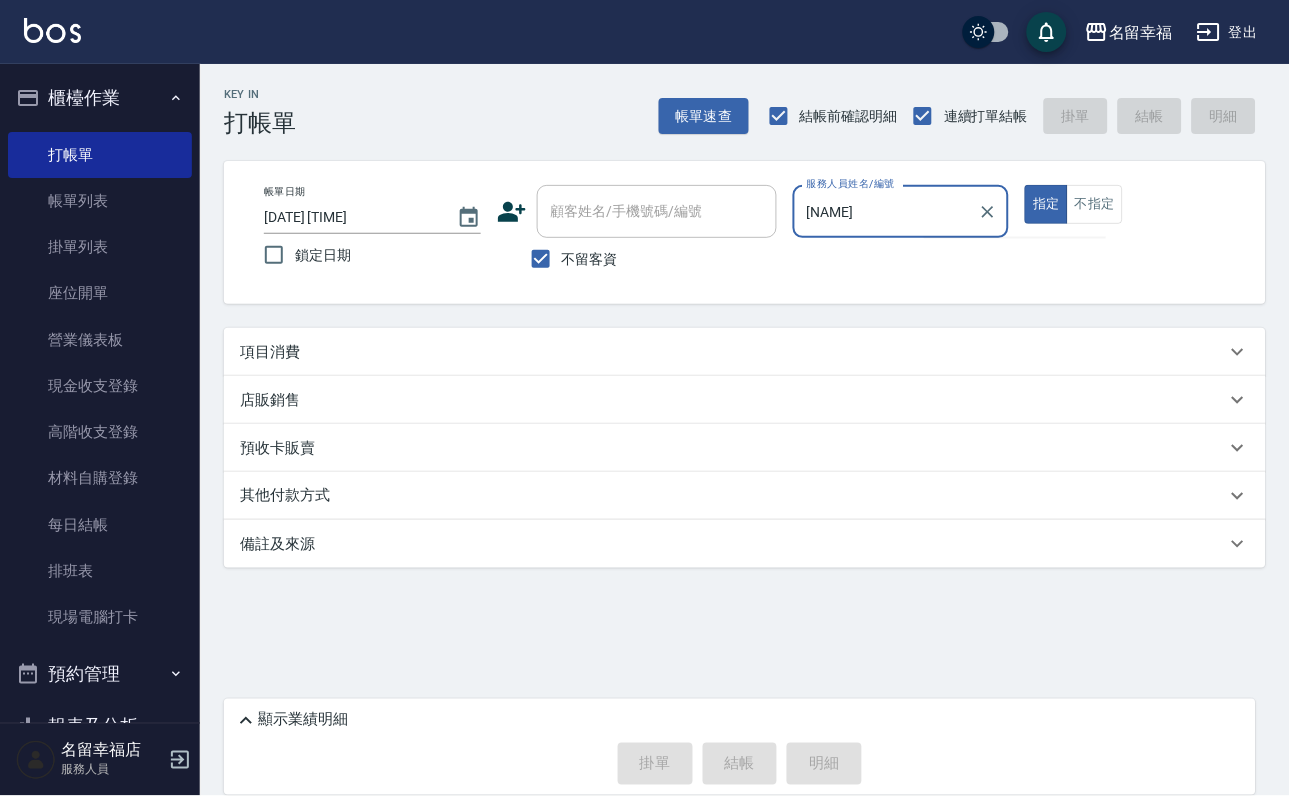 type on "[NAME]" 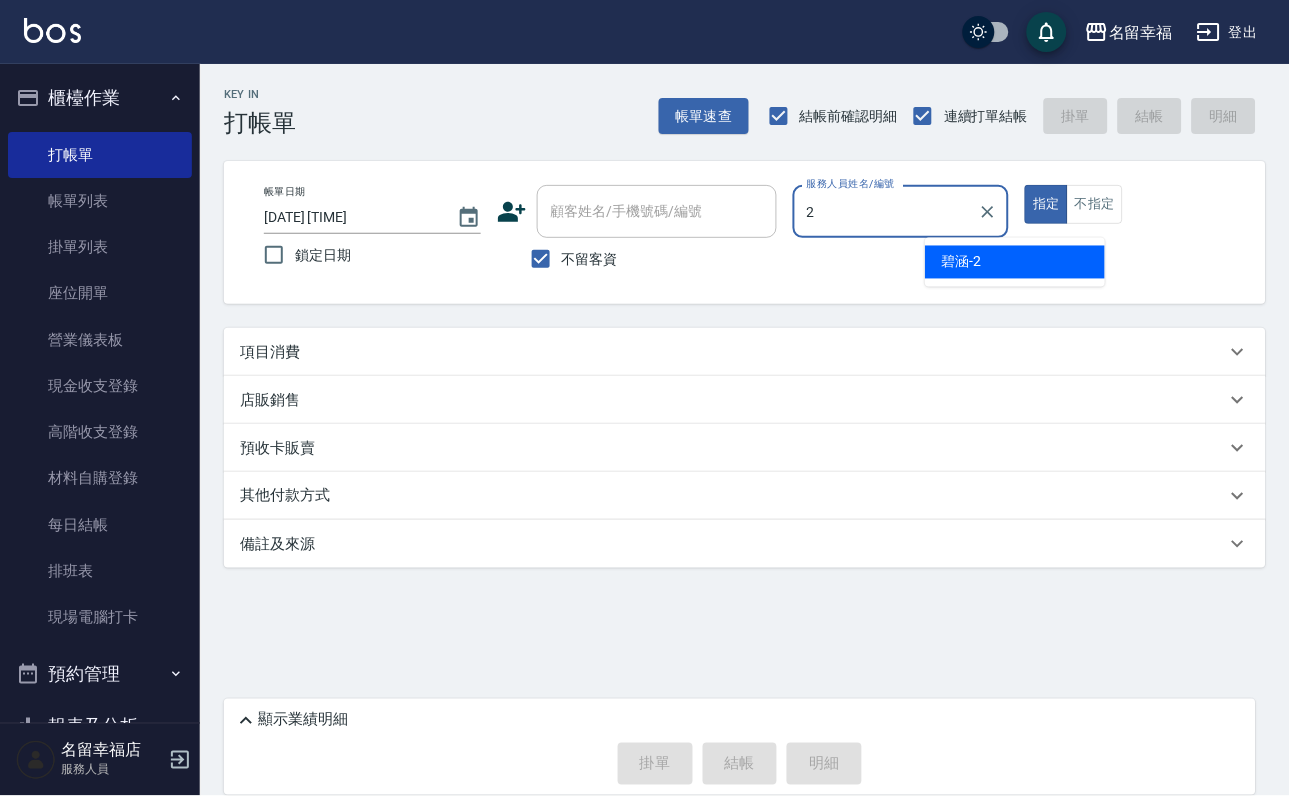 type on "[NAME]-[NUMBER]" 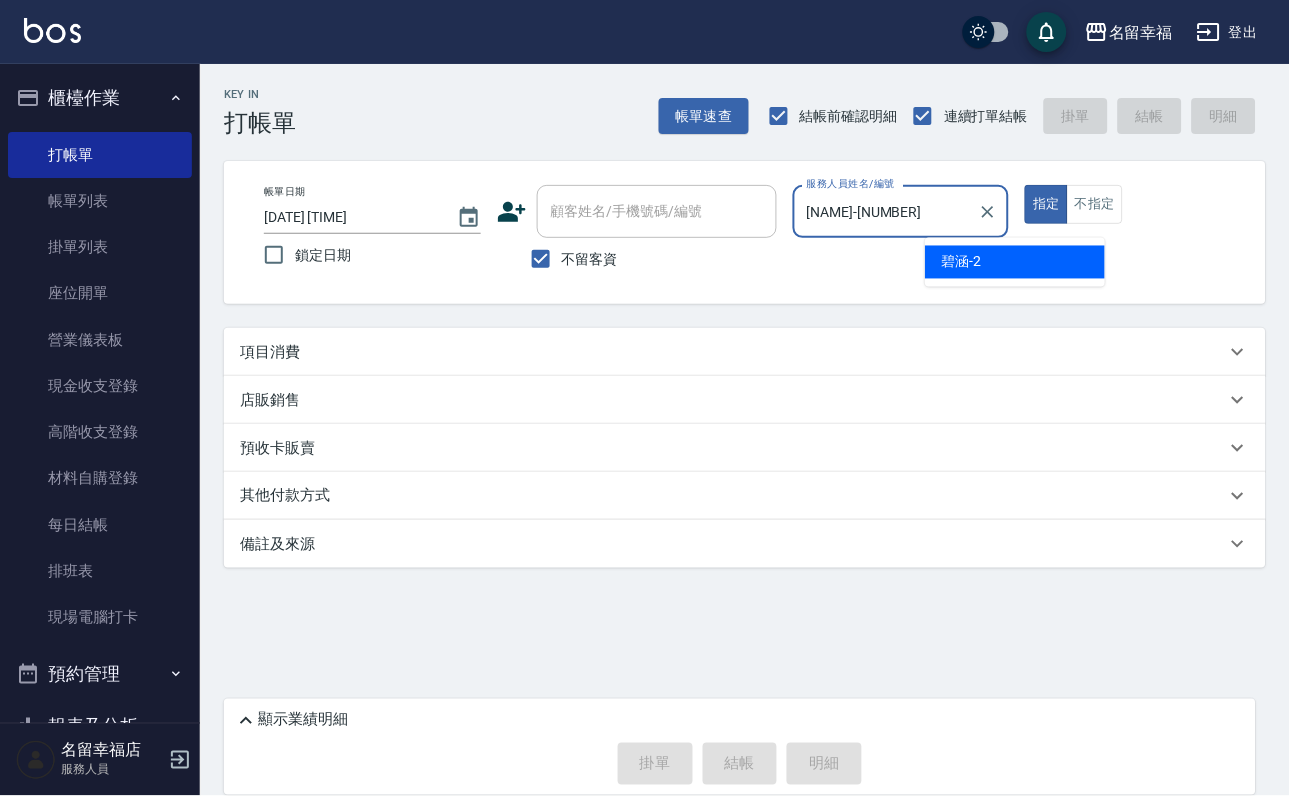 type on "true" 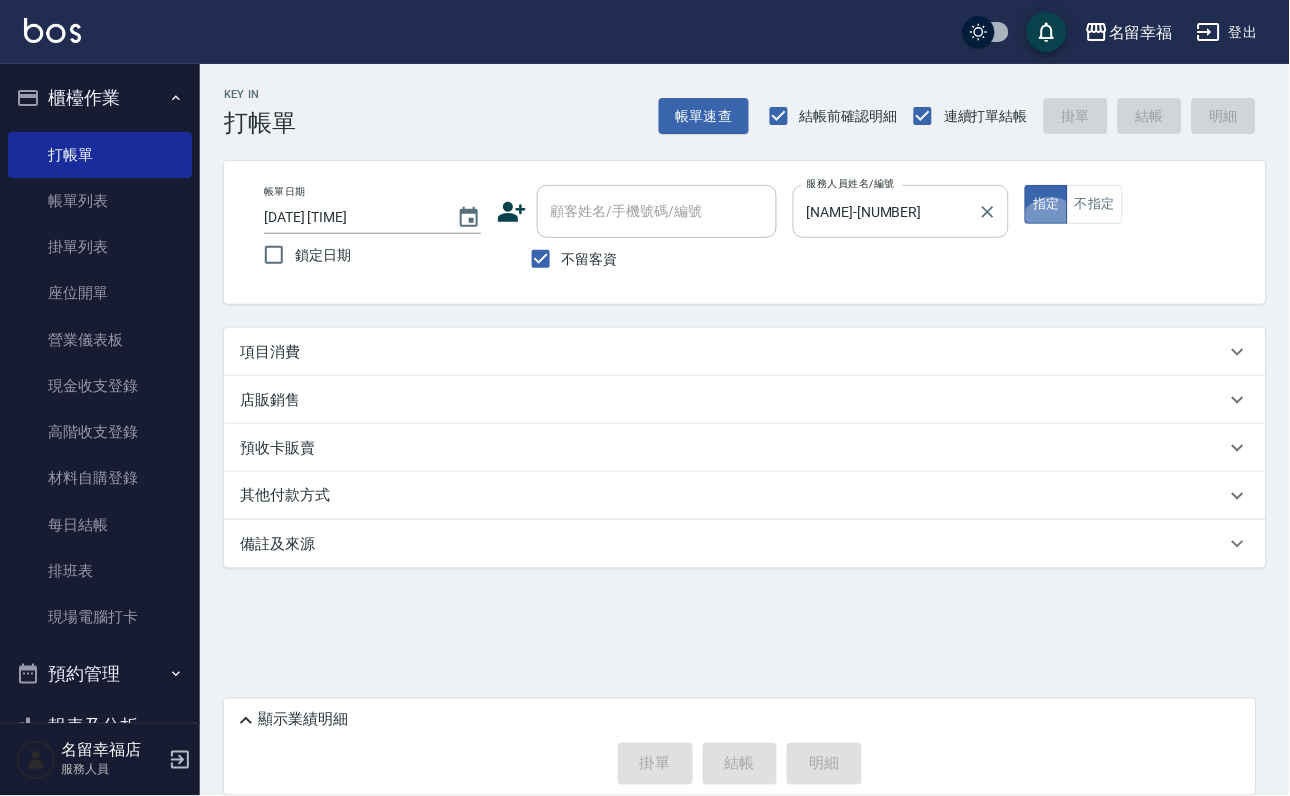 click on "指定" at bounding box center [1046, 204] 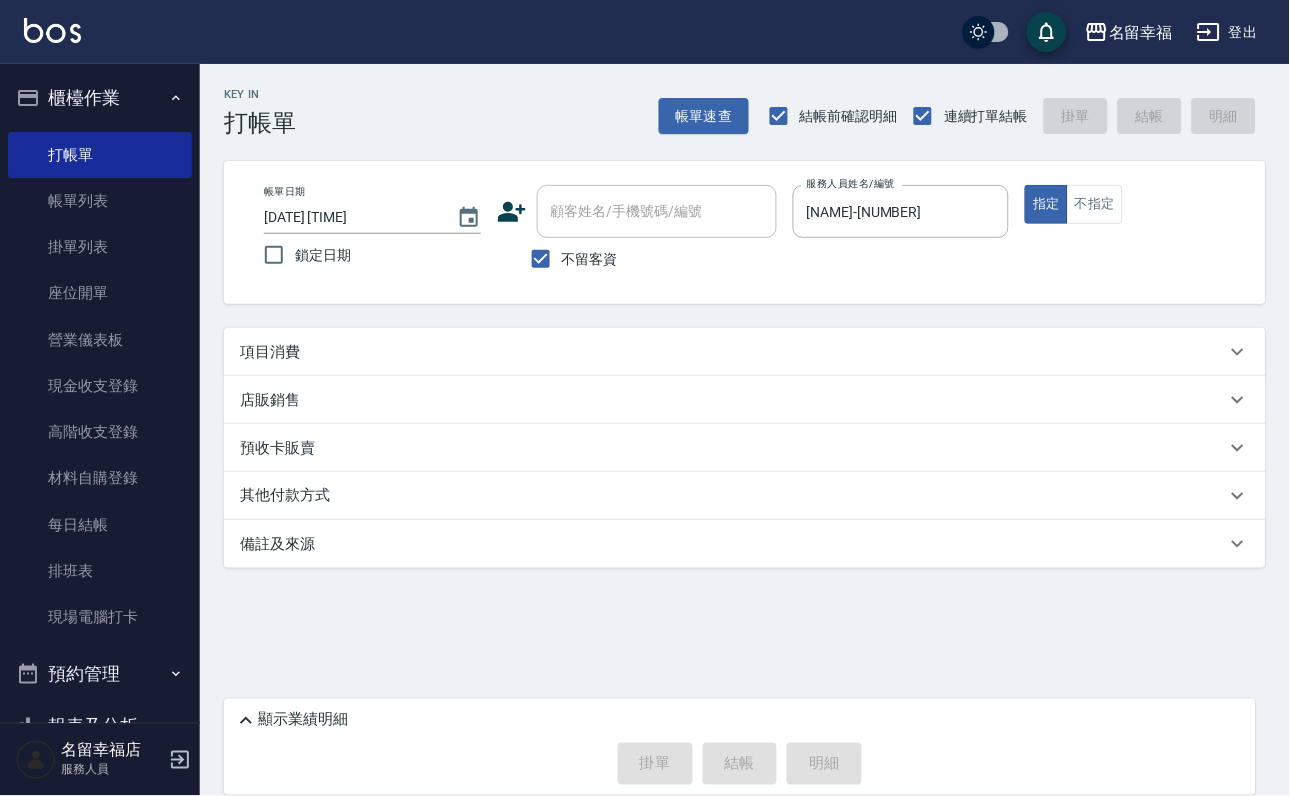 click 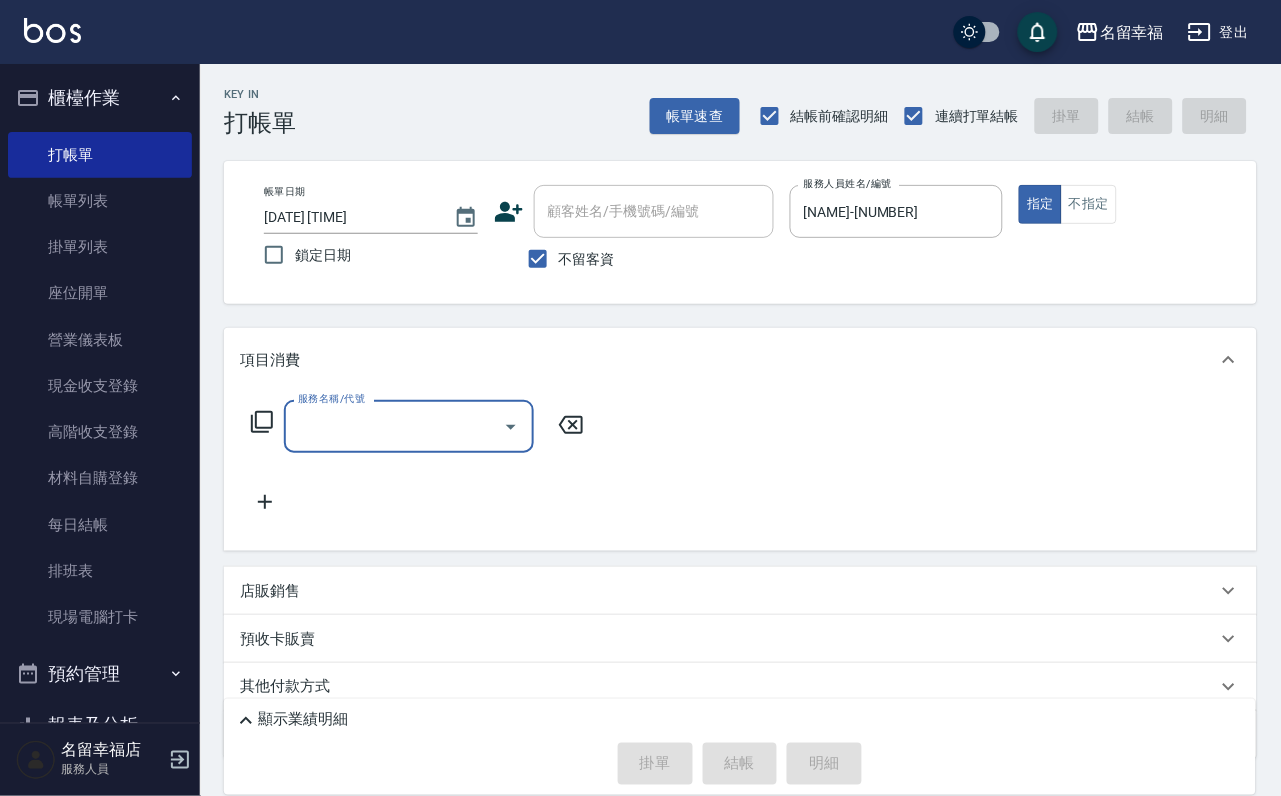 scroll, scrollTop: 0, scrollLeft: 0, axis: both 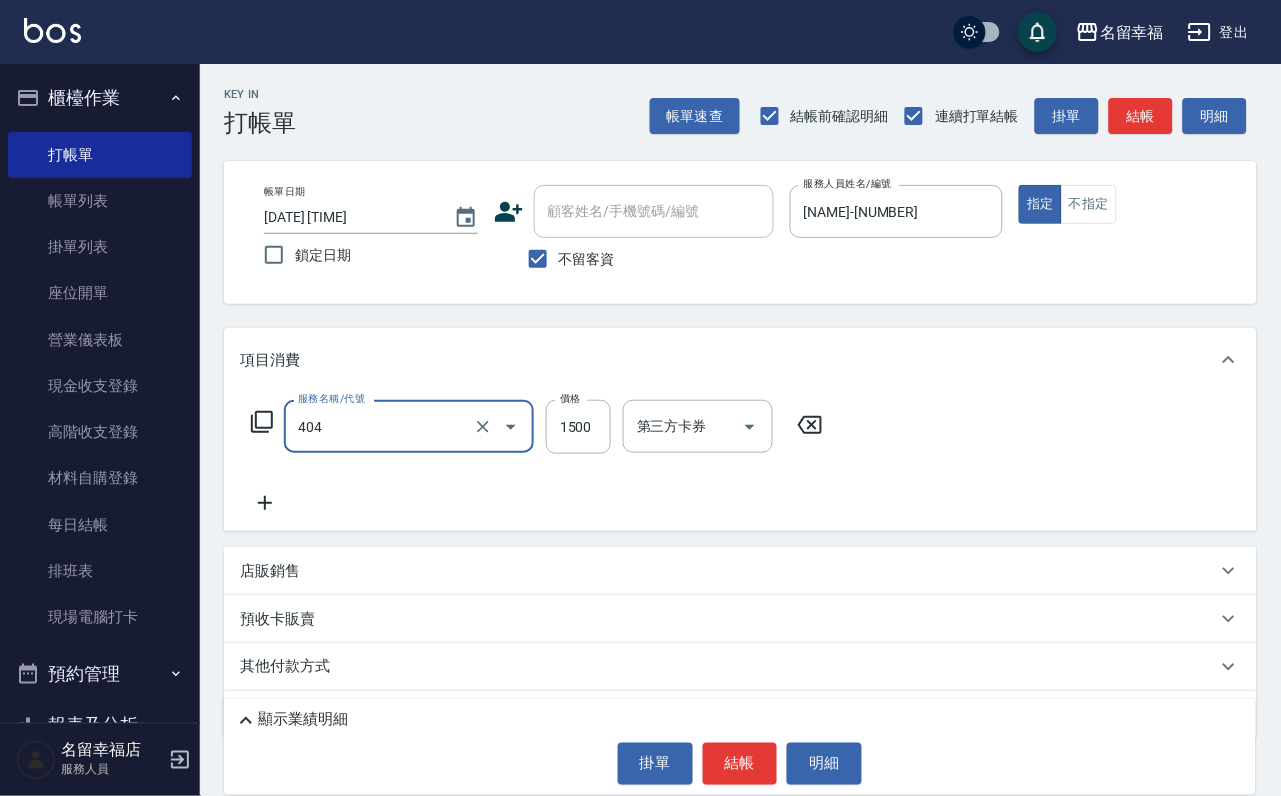 type on "設計染髮(404)" 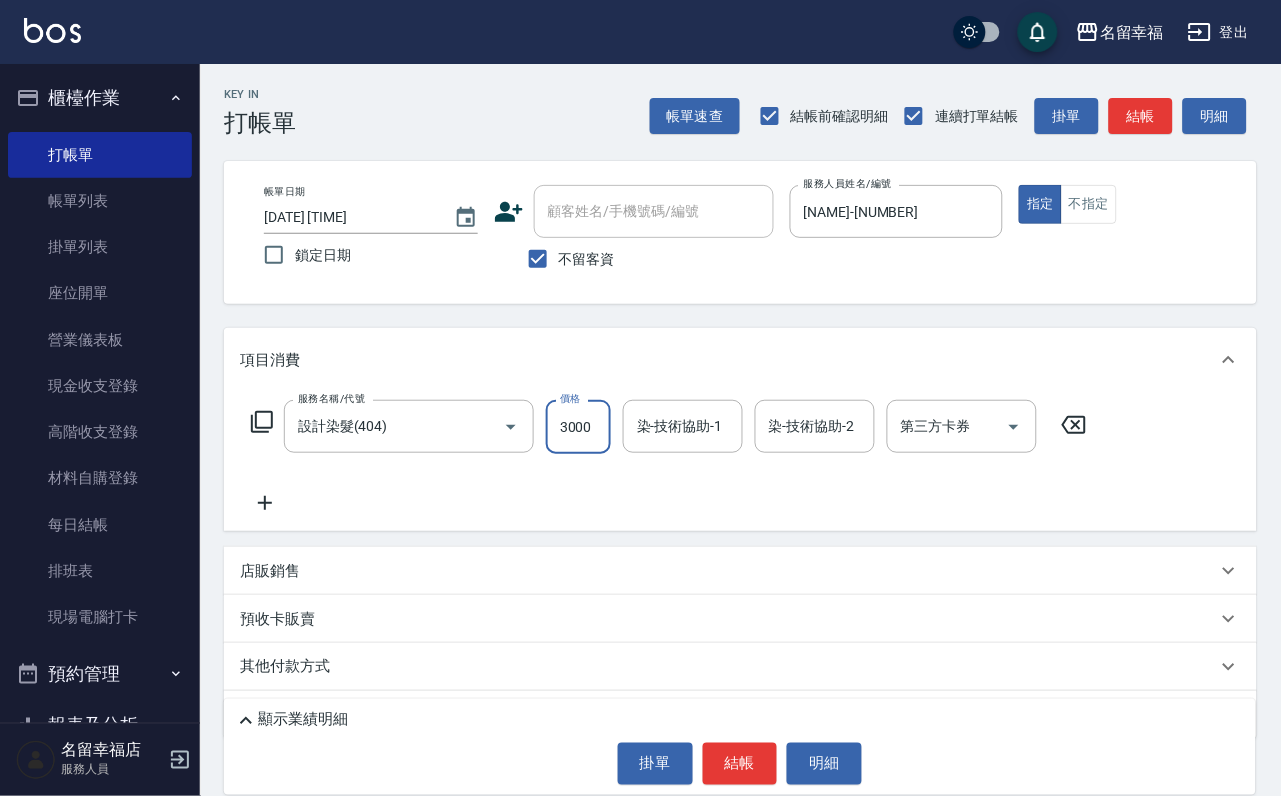 scroll, scrollTop: 0, scrollLeft: 1, axis: horizontal 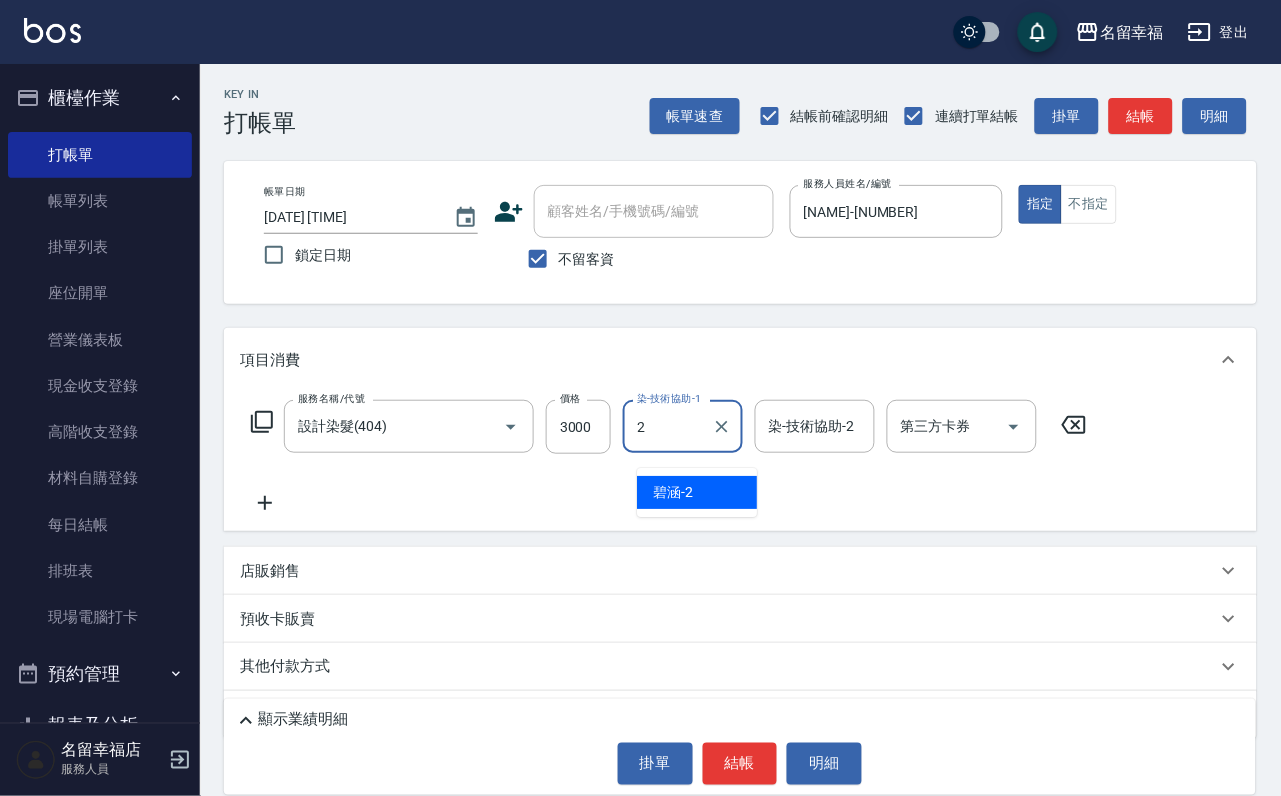type on "[NAME]-[NUMBER]" 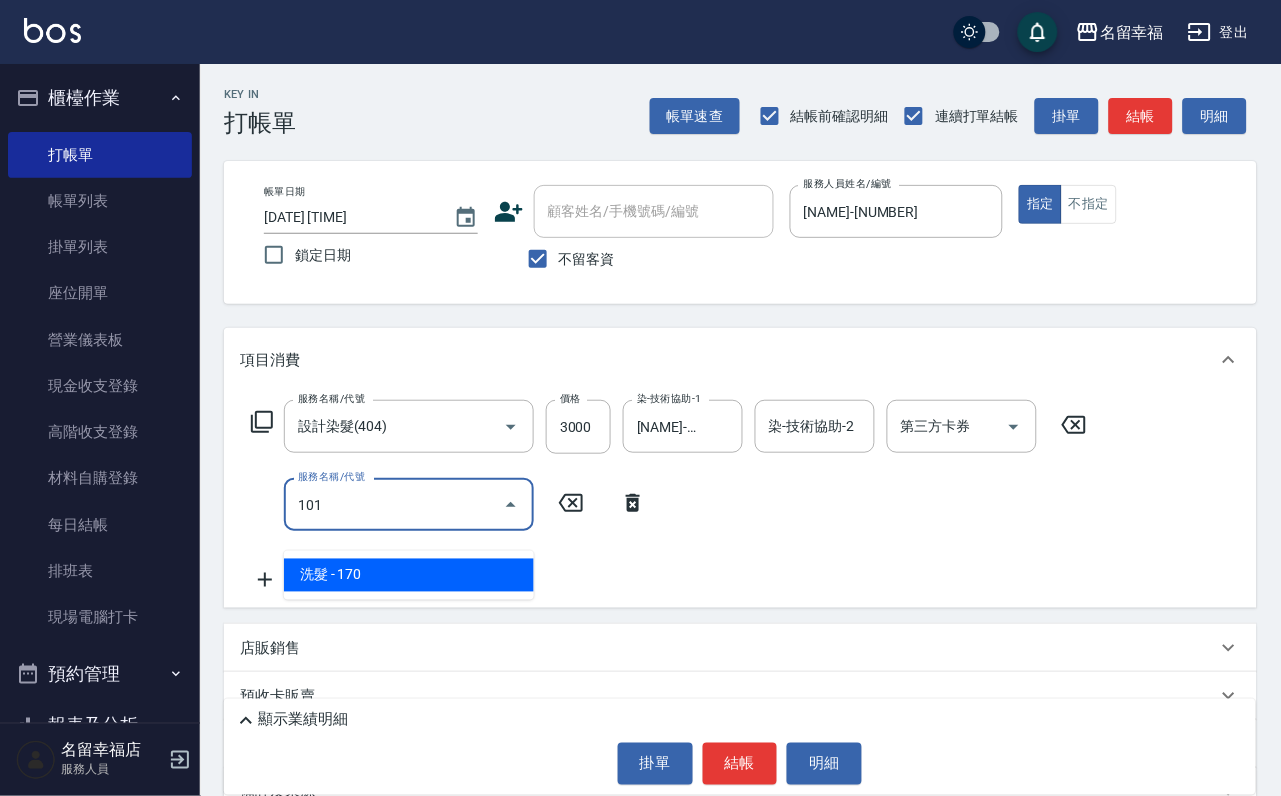 type on "洗髮(101)" 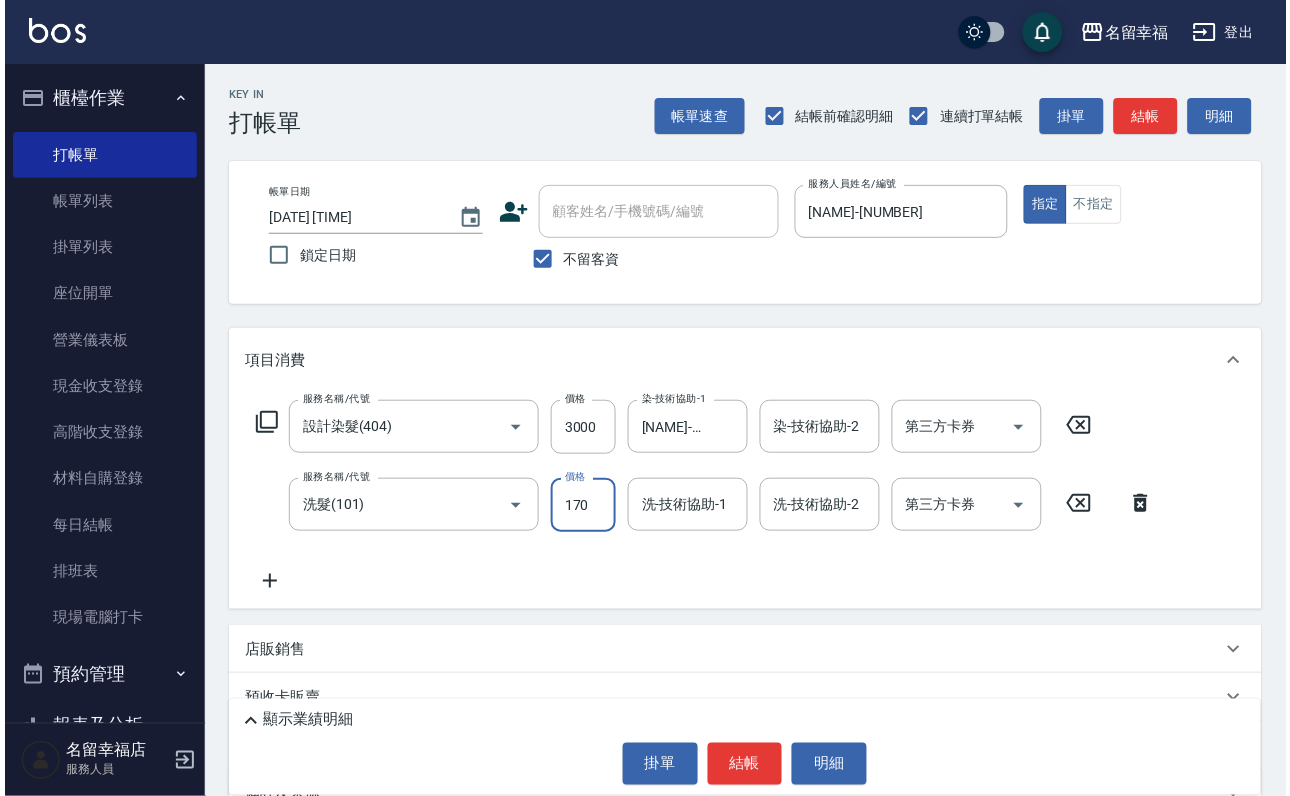 scroll, scrollTop: 0, scrollLeft: 0, axis: both 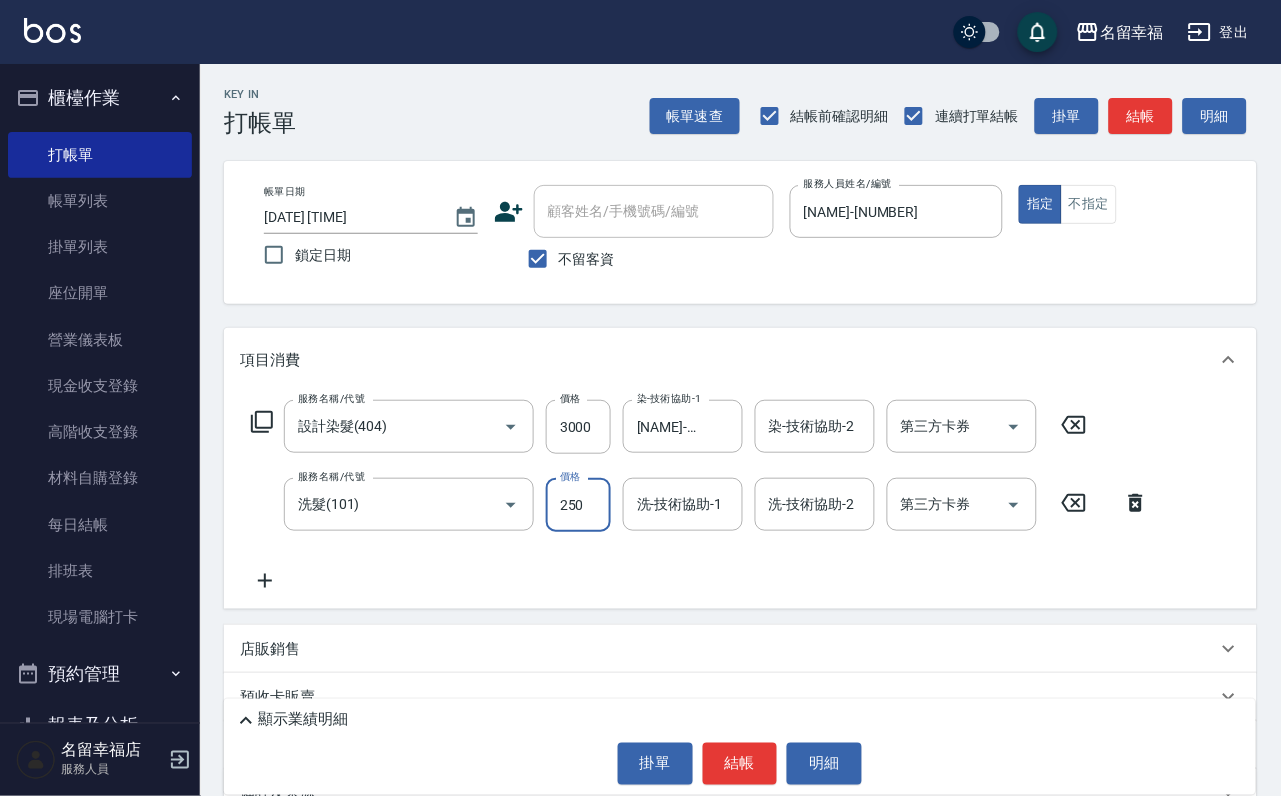 type on "250" 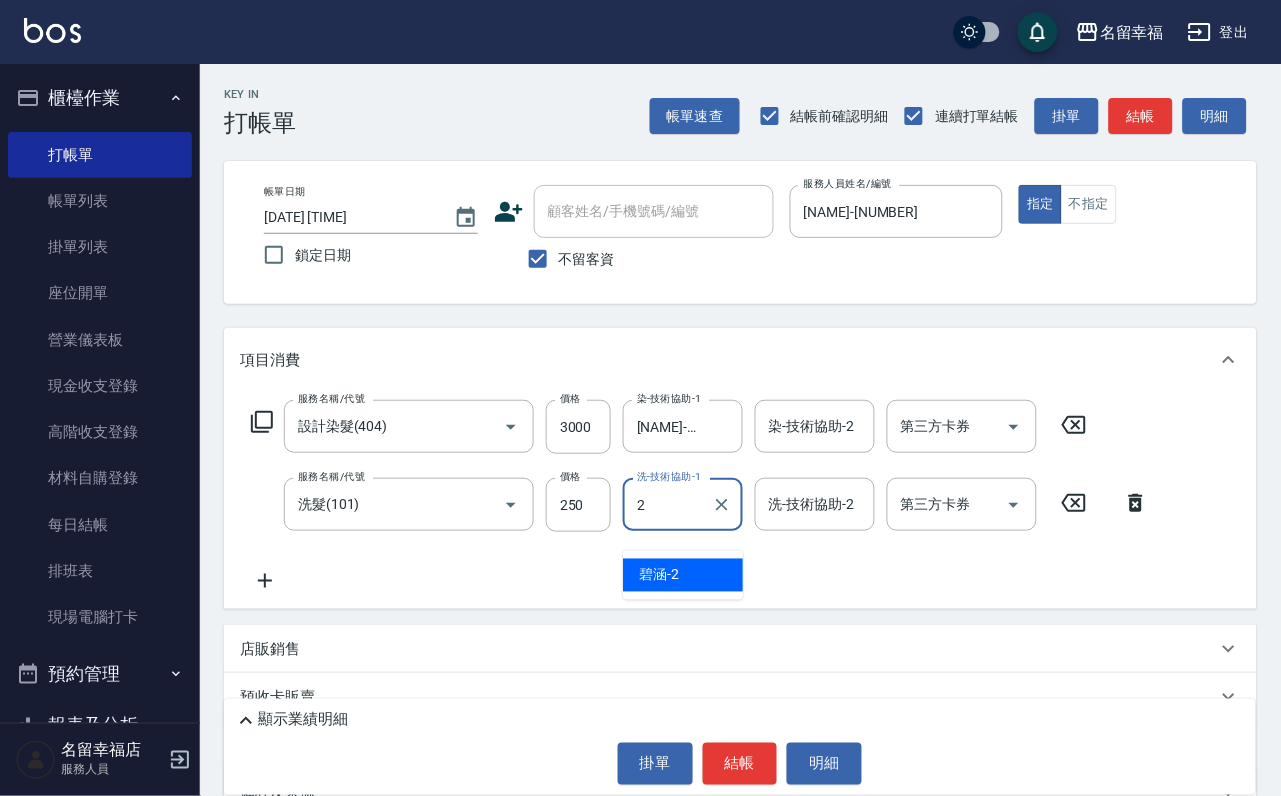 type on "[NAME]-[NUMBER]" 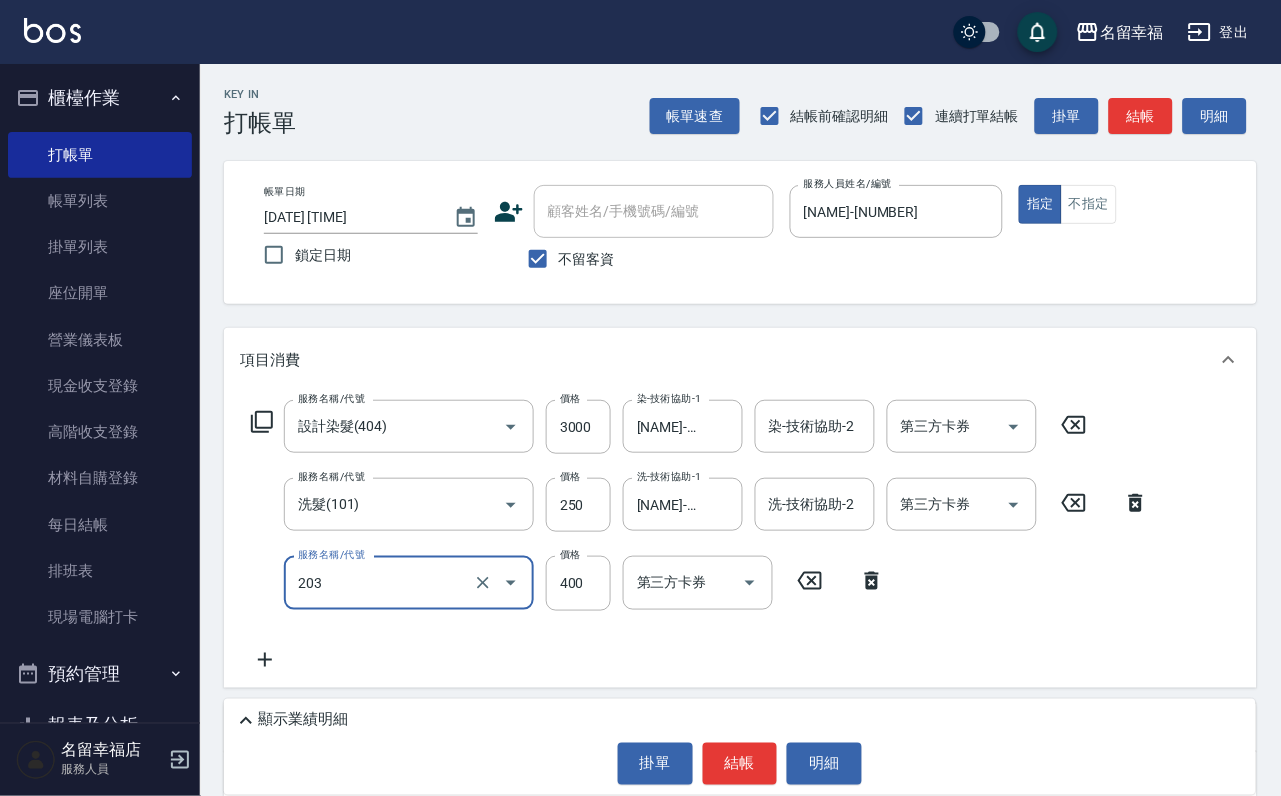 type on "指定單剪(203)" 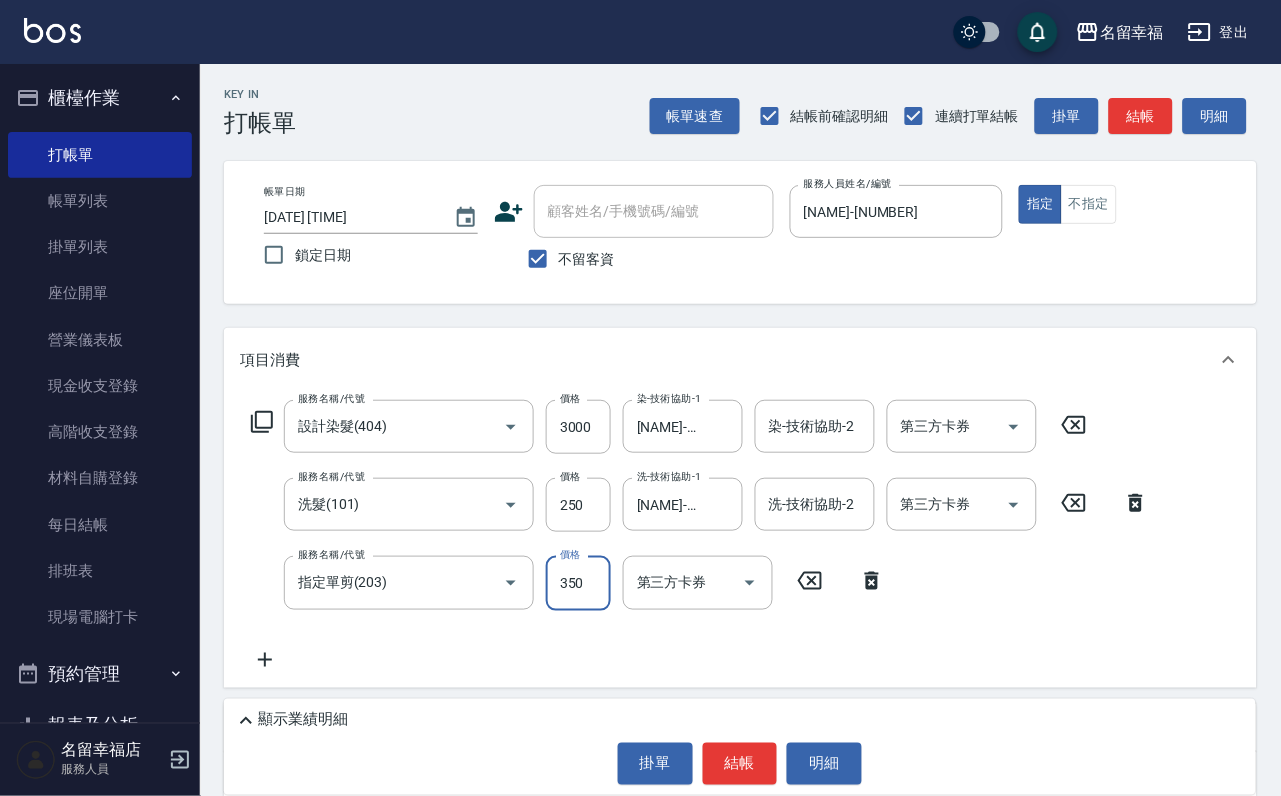 type on "350" 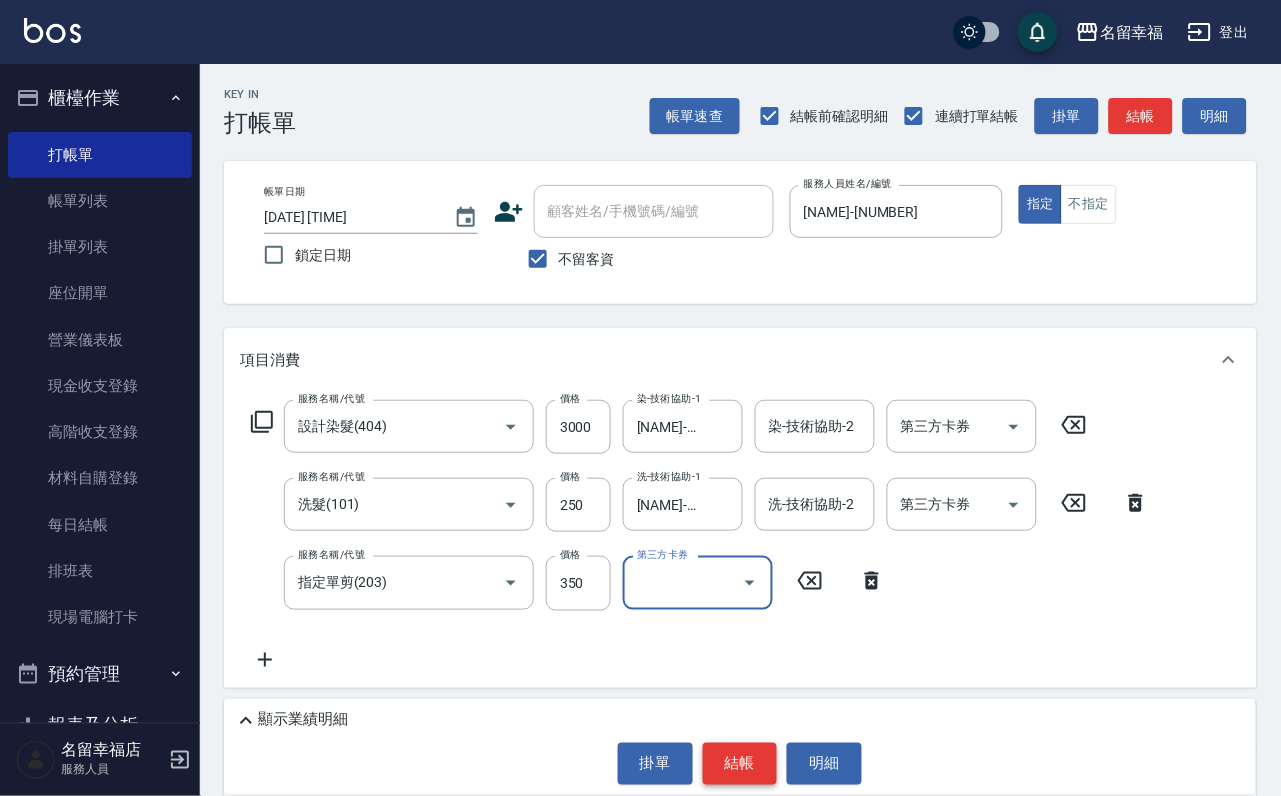 click on "結帳" at bounding box center (740, 764) 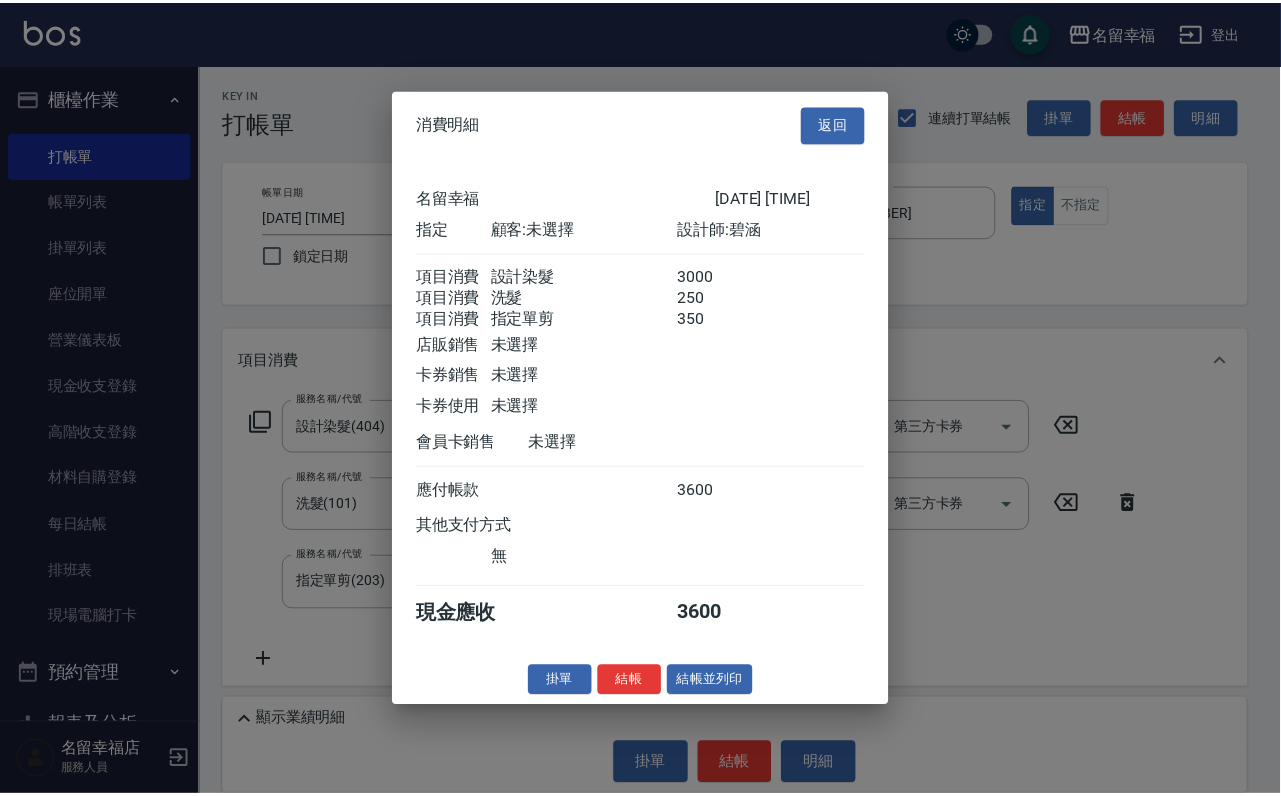scroll, scrollTop: 396, scrollLeft: 0, axis: vertical 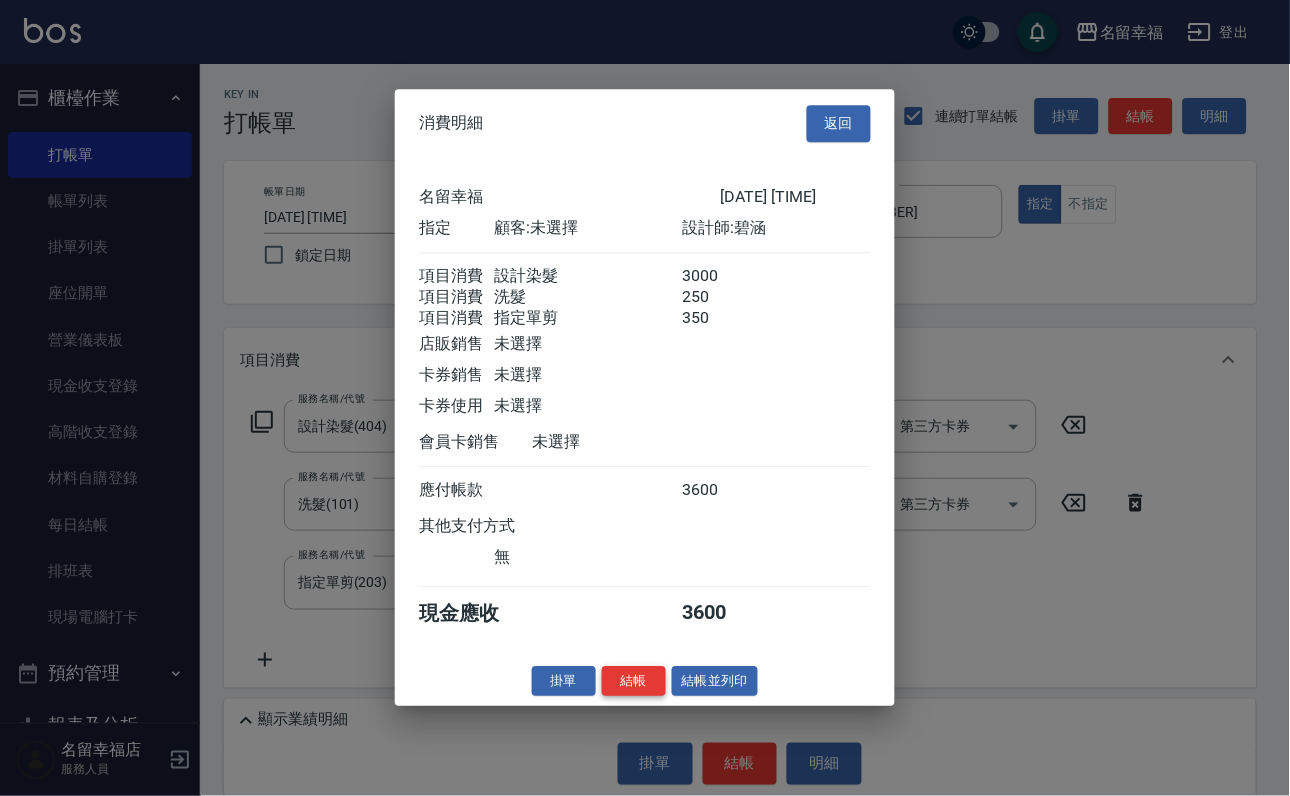 click on "結帳" at bounding box center (634, 681) 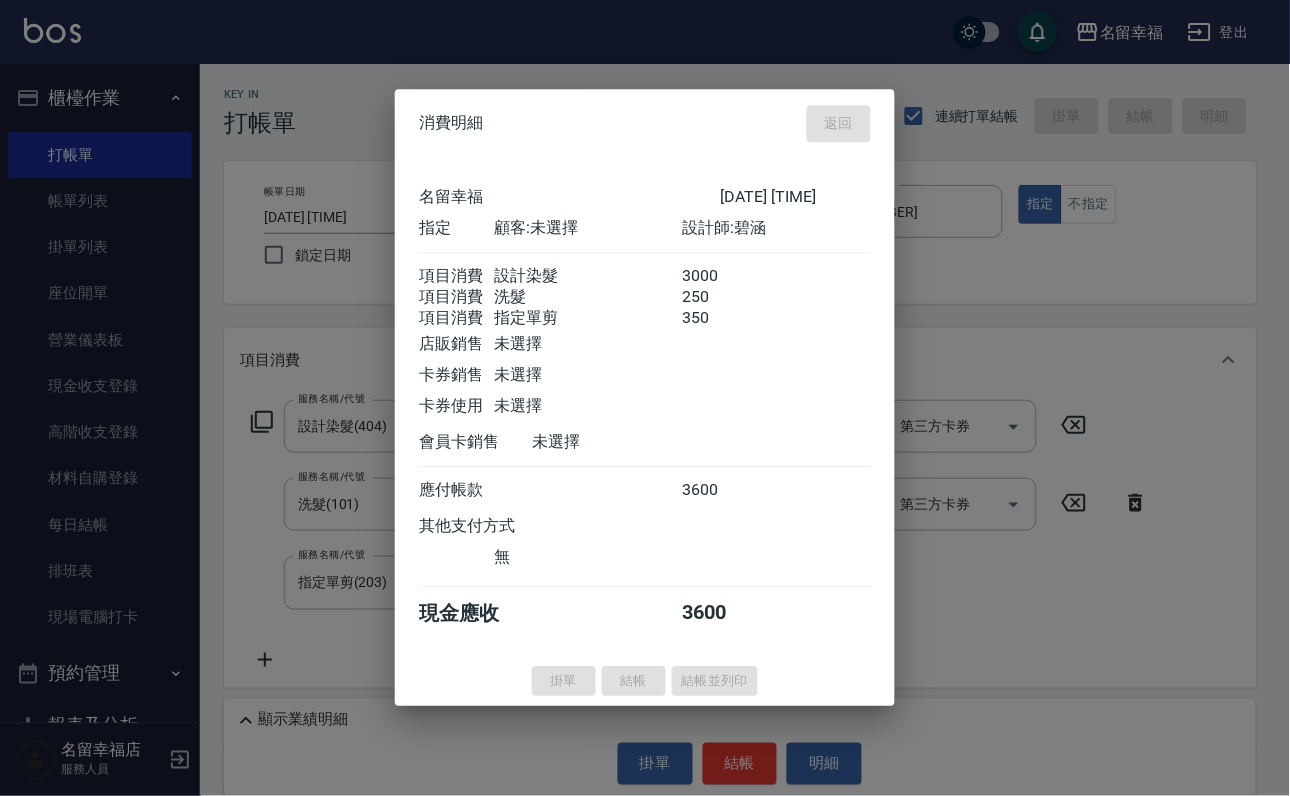type on "[DATE] [TIME]" 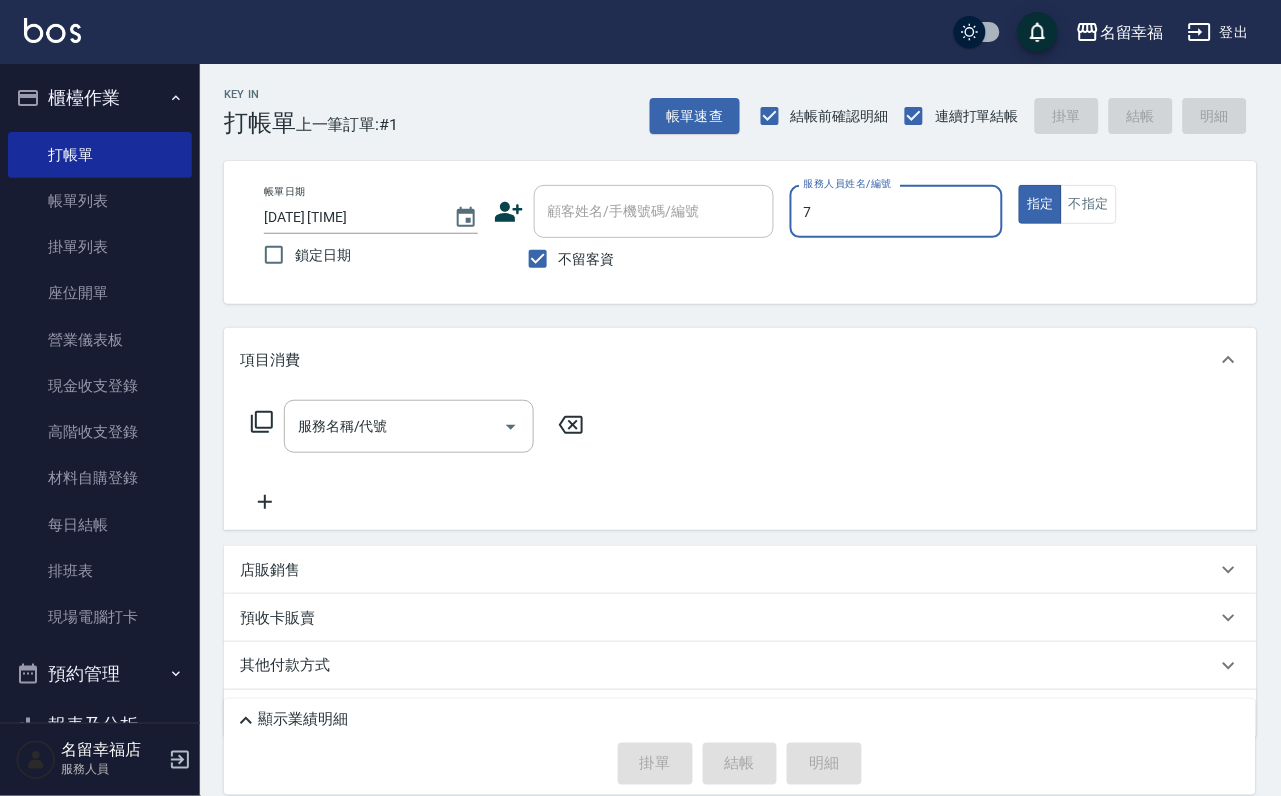 type on "[NAME]-[NUMBER]" 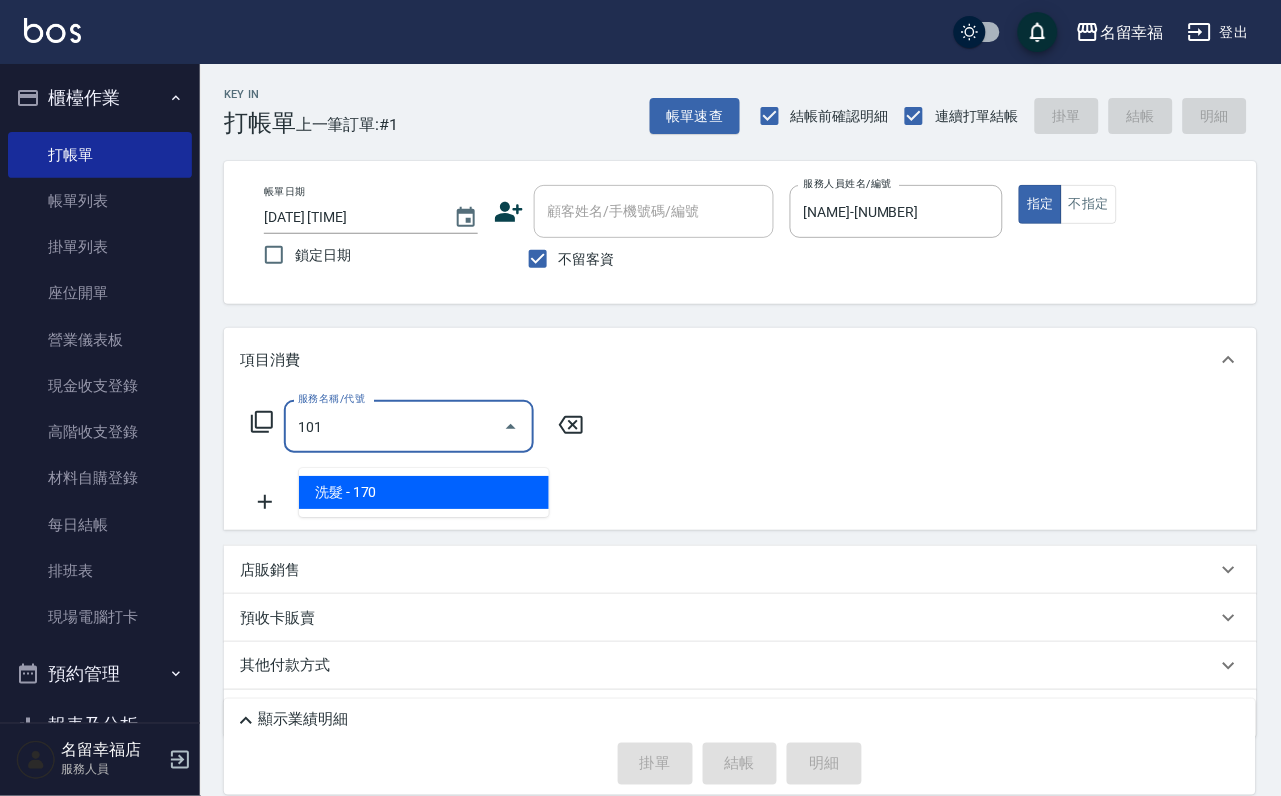 type on "洗髮(101)" 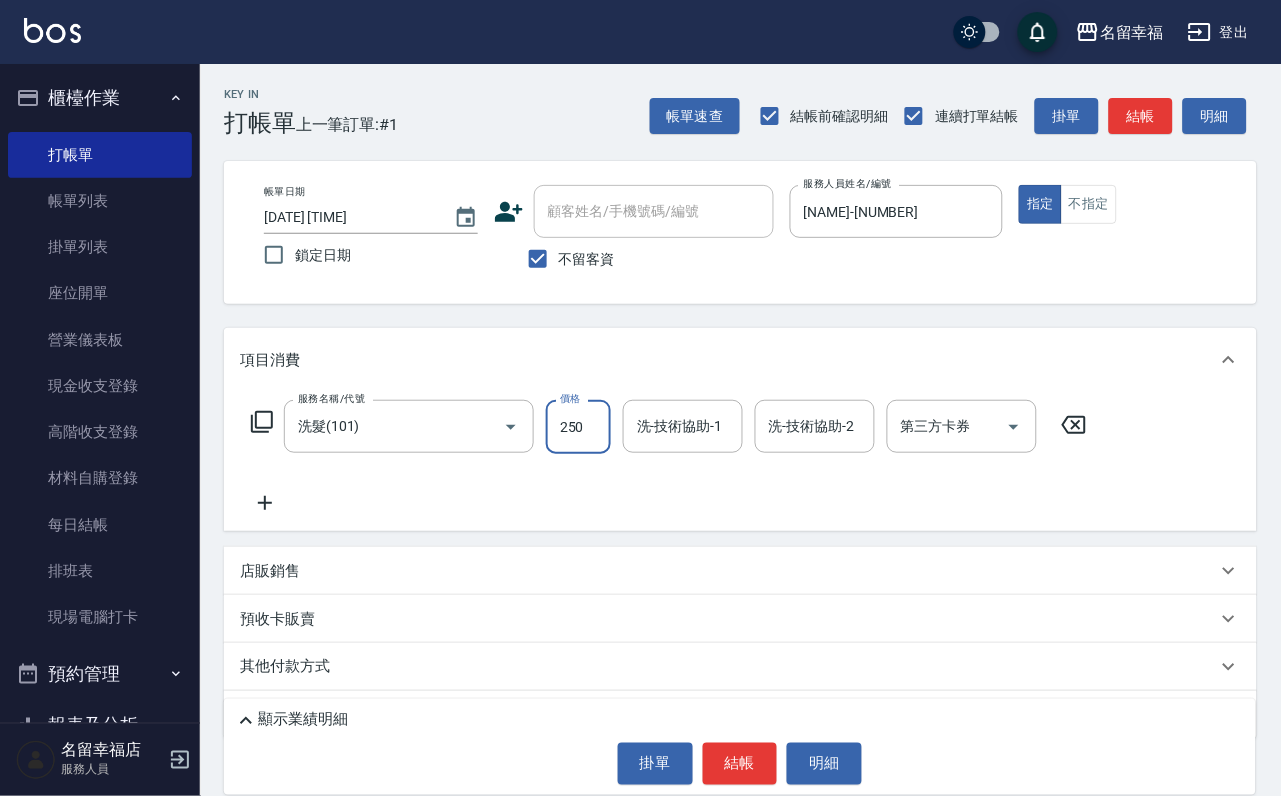 type on "250" 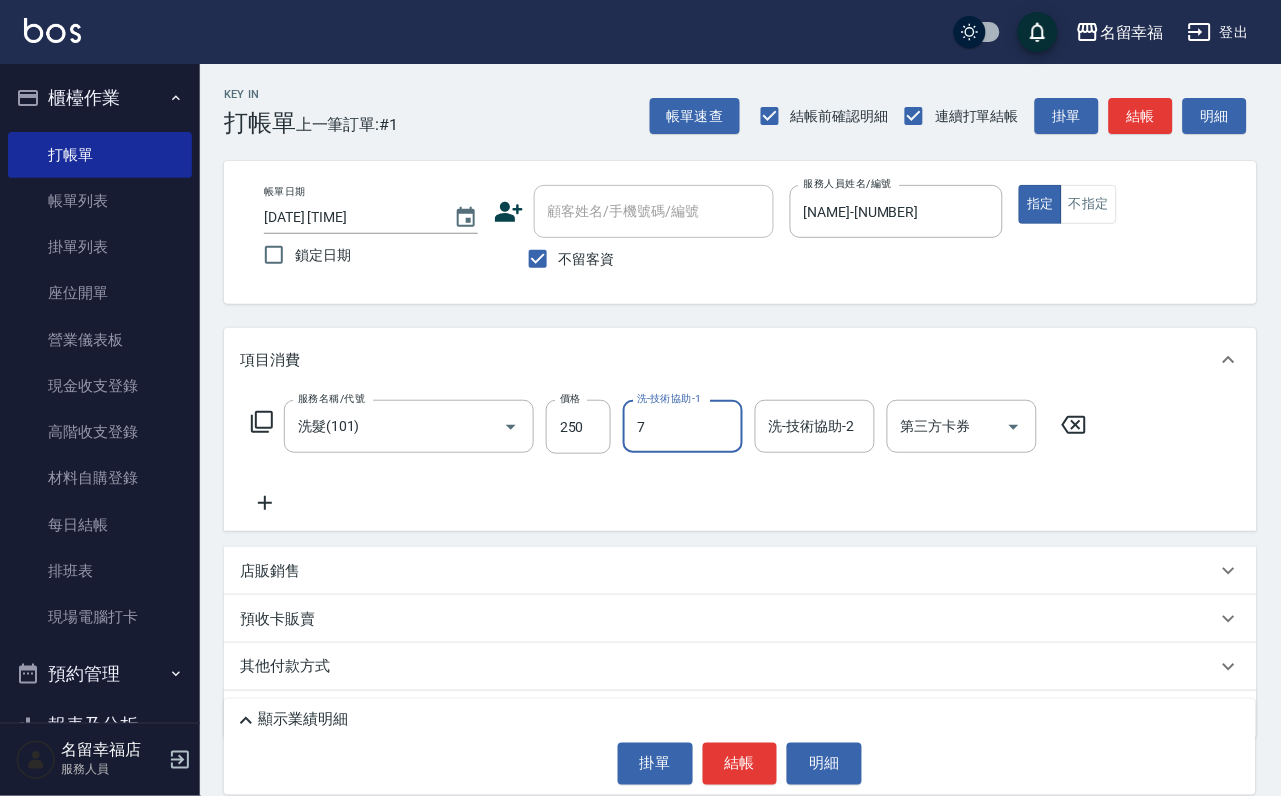 type on "[NAME]-[NUMBER]" 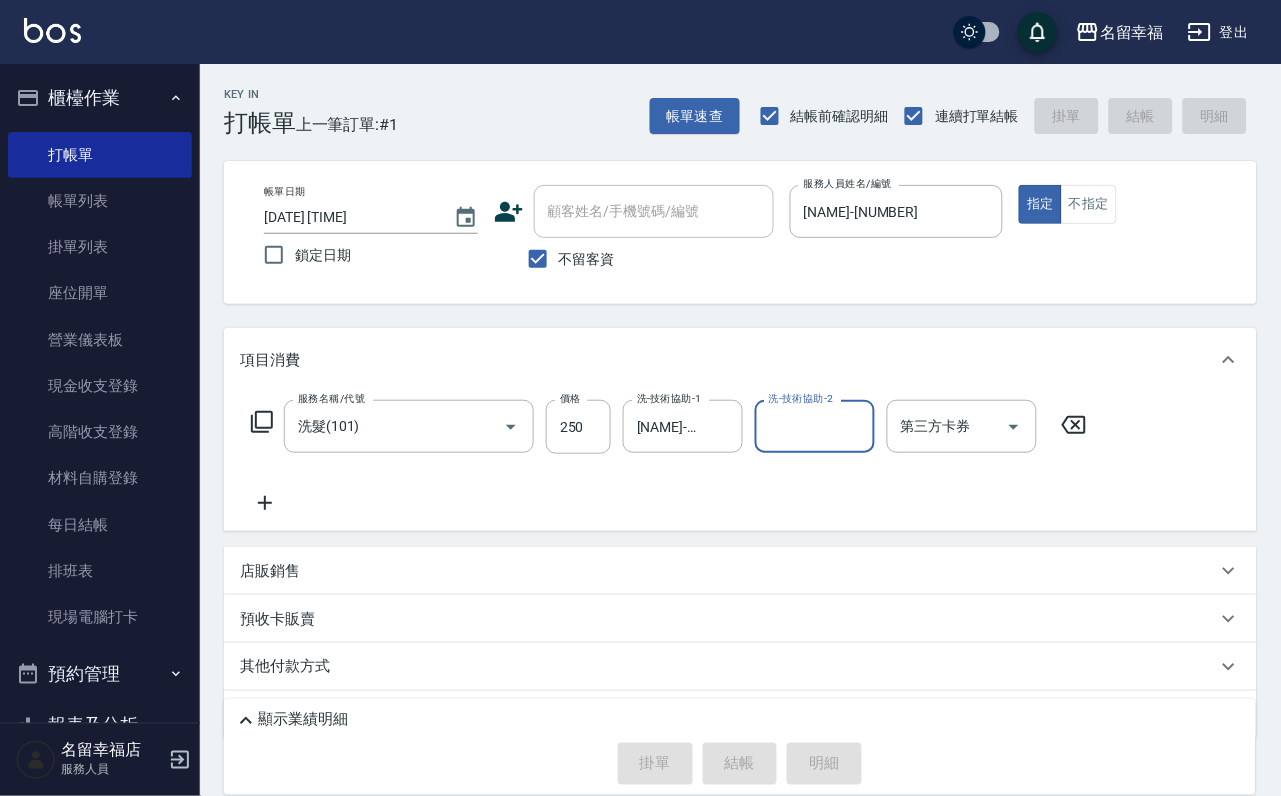 type on "[DATE] [TIME]" 